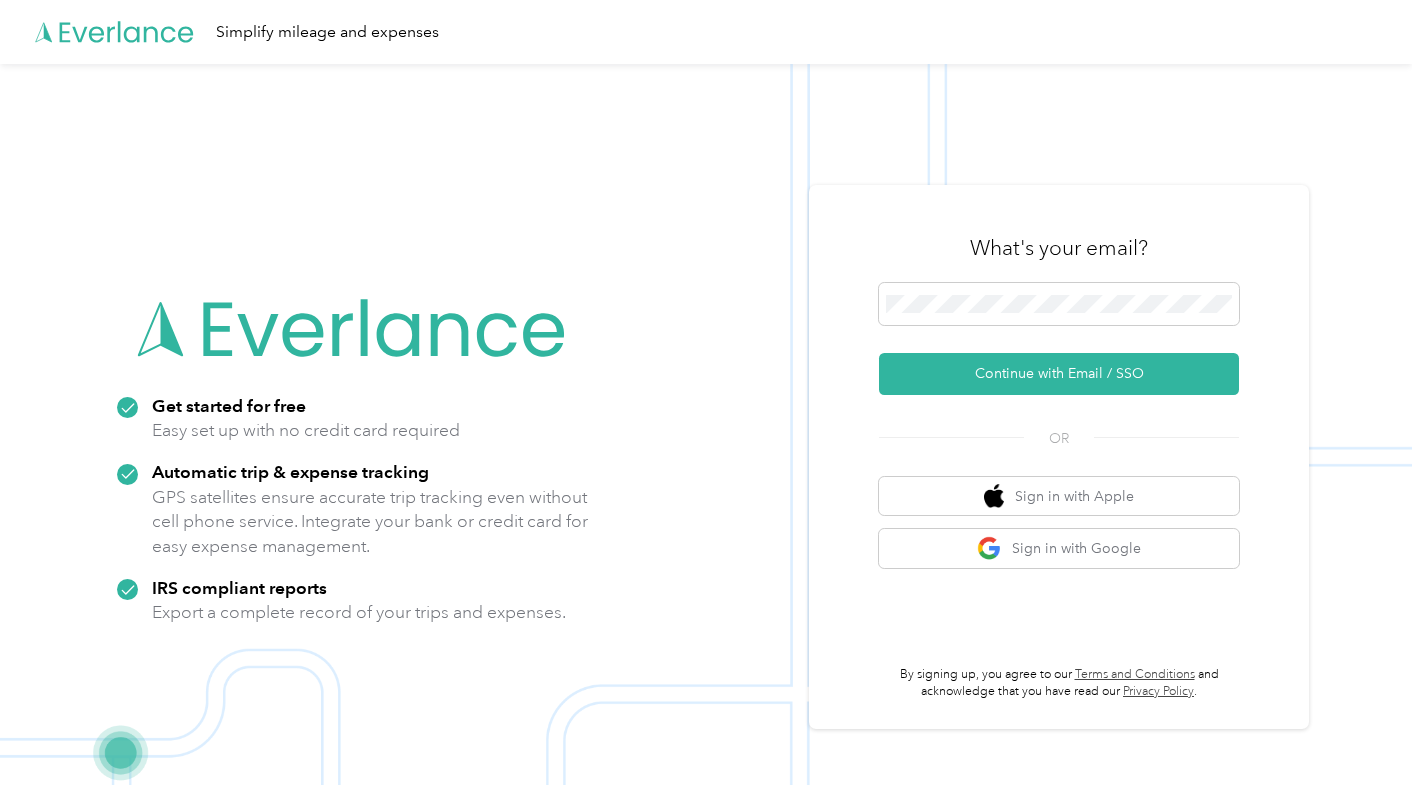 scroll, scrollTop: 0, scrollLeft: 0, axis: both 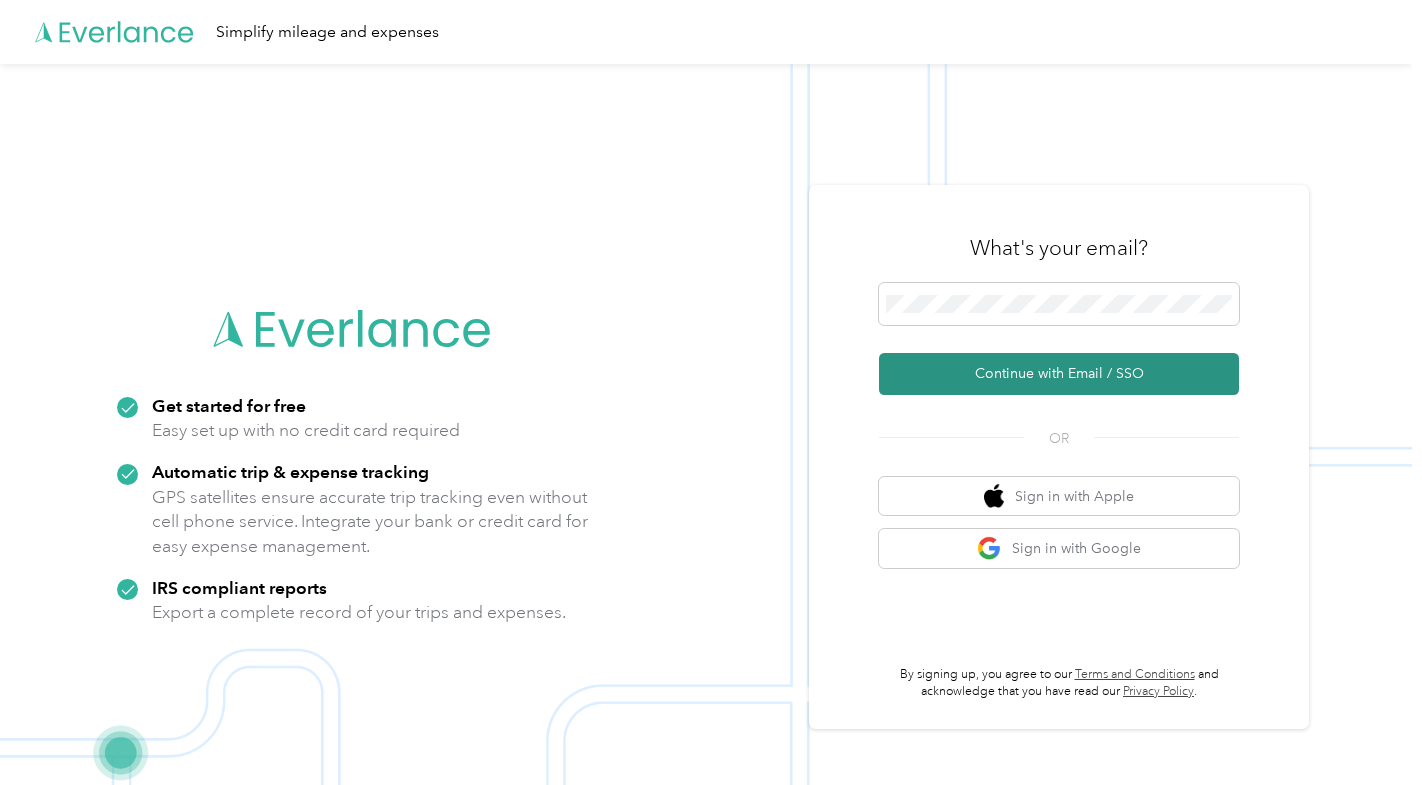 click on "Continue with Email / SSO" at bounding box center [1059, 374] 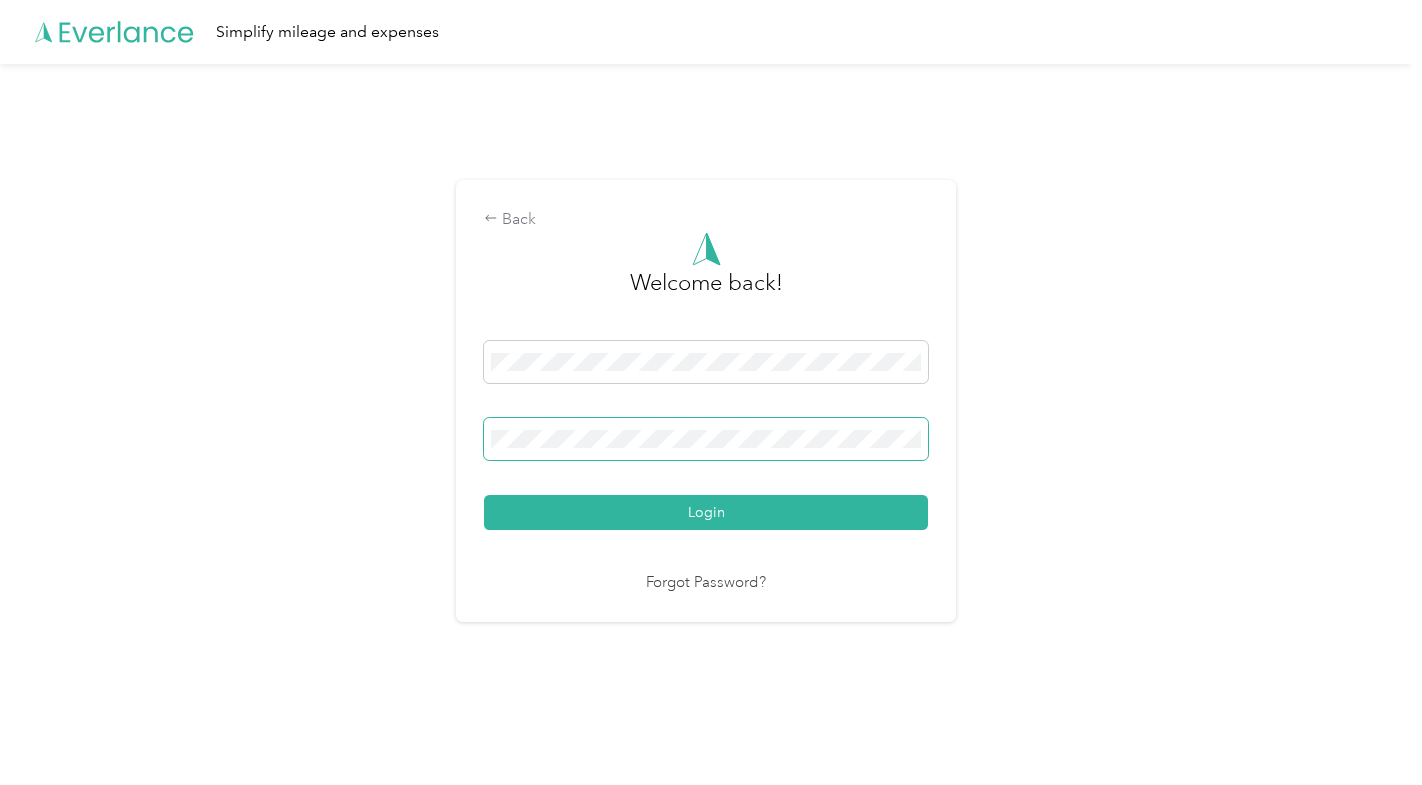 click at bounding box center [706, 439] 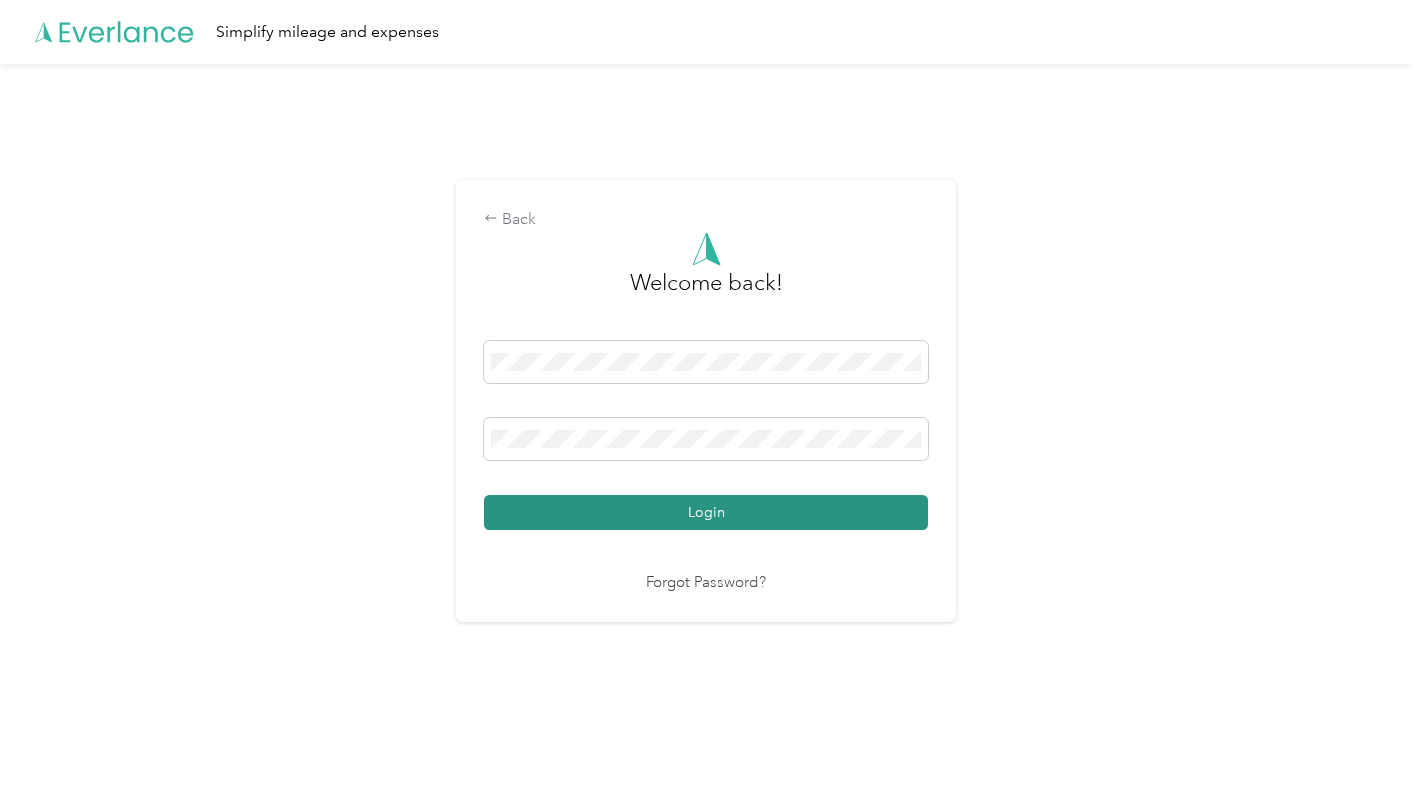 click on "Login" at bounding box center [706, 512] 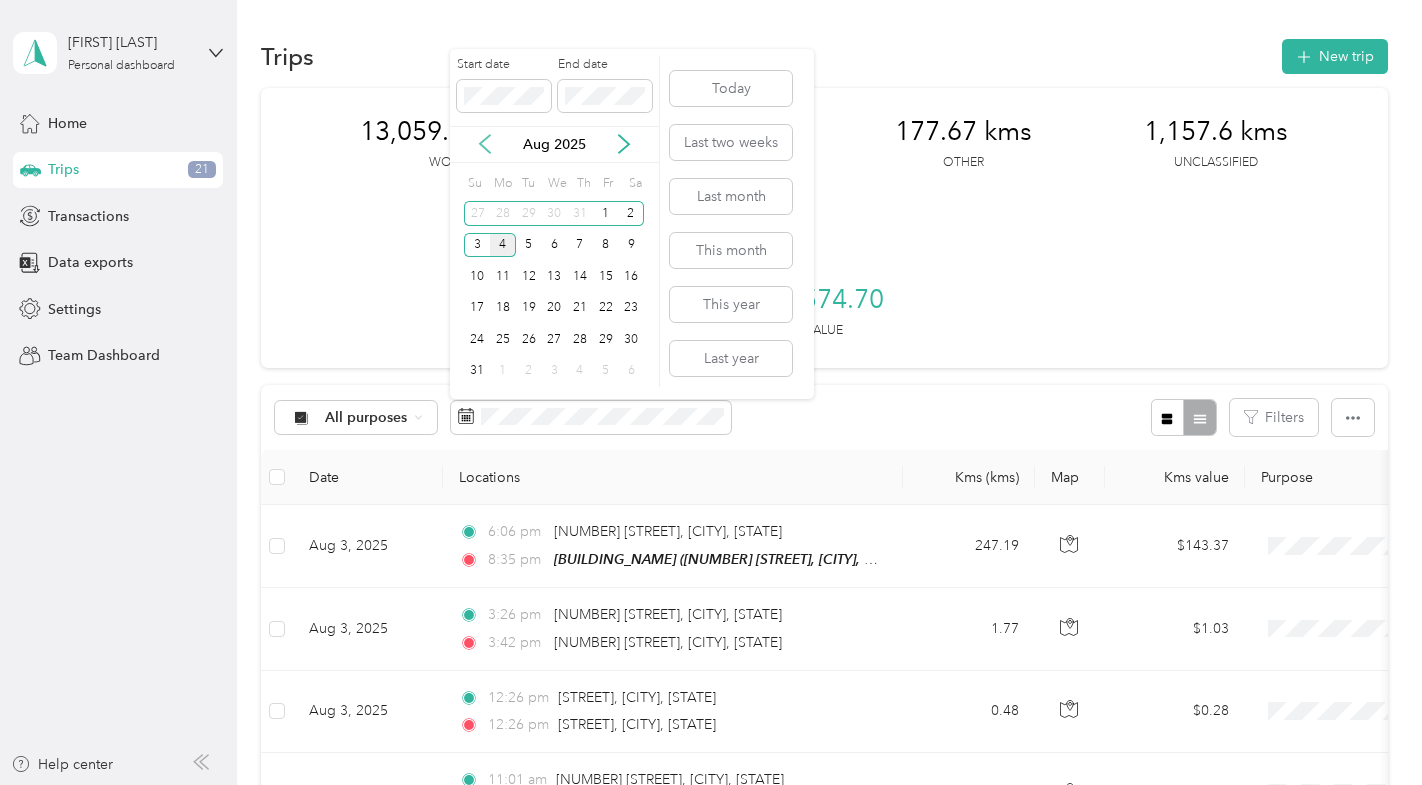 click 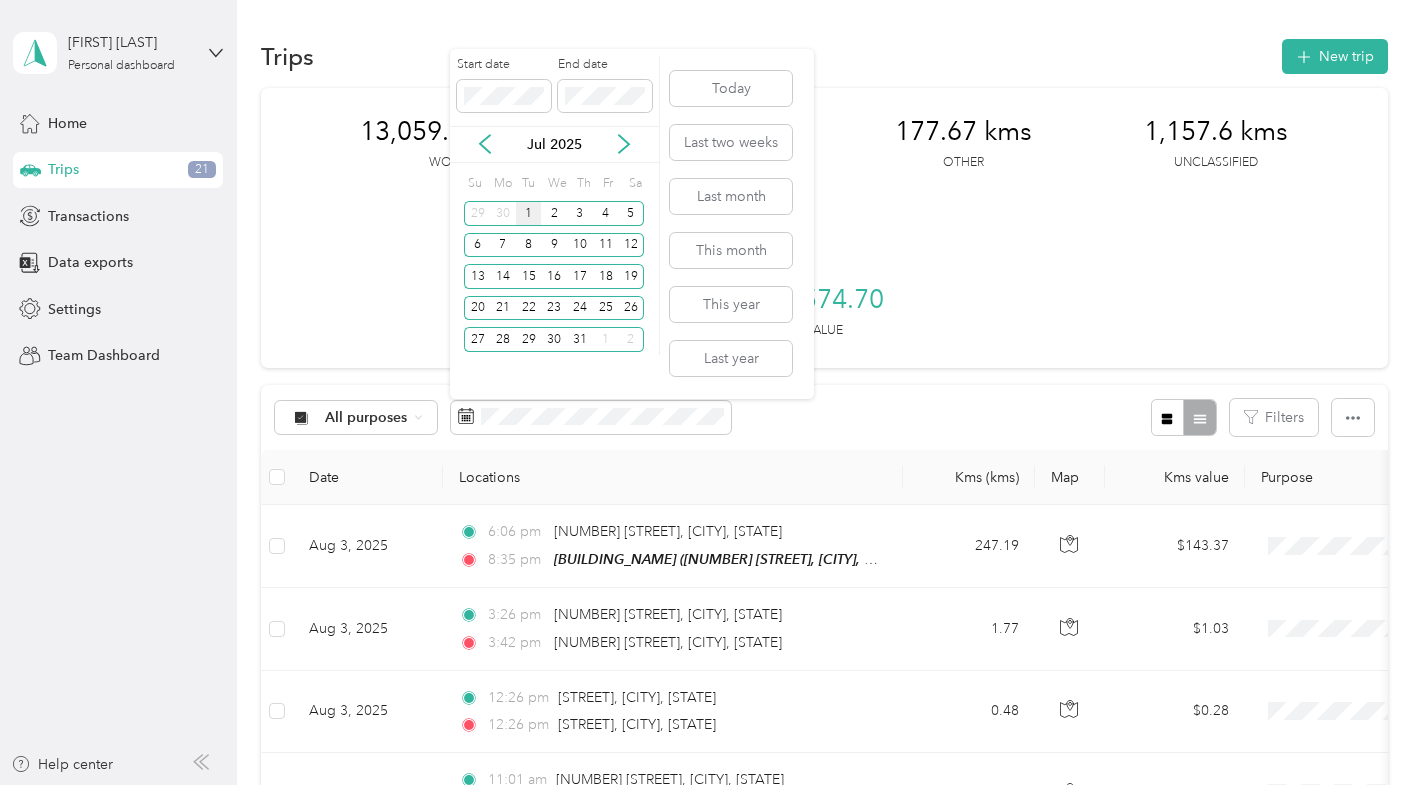 click on "1" at bounding box center (529, 213) 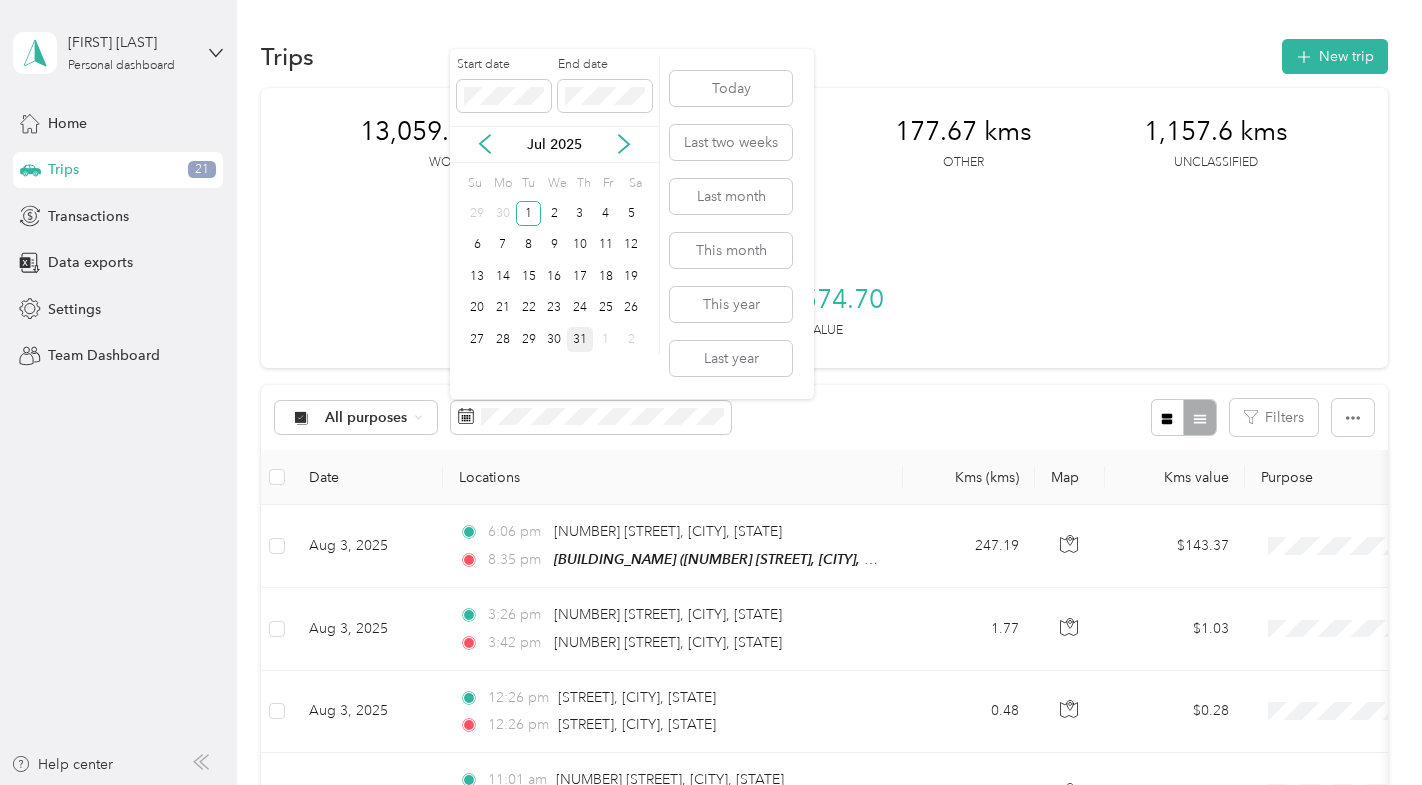 click on "31" at bounding box center [580, 339] 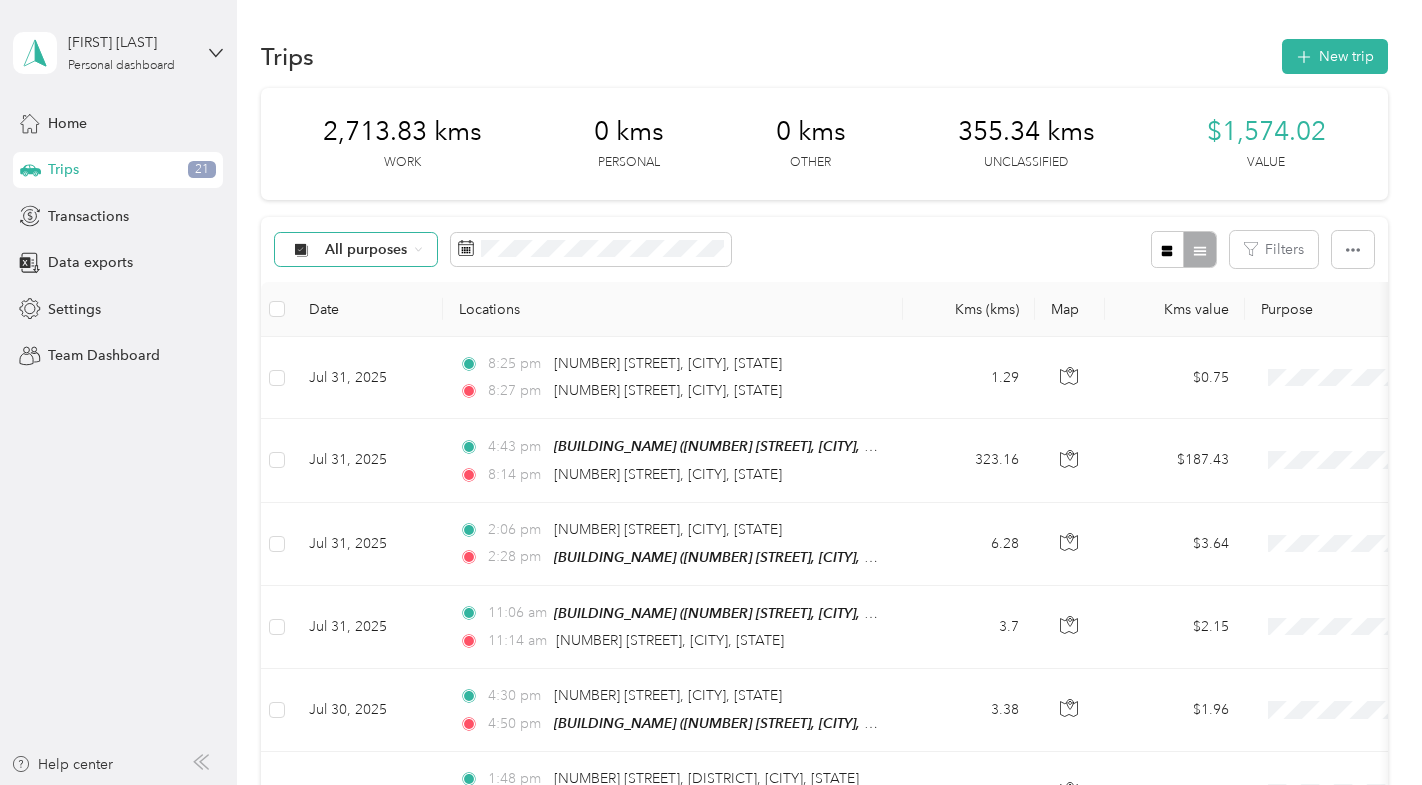 click on "All purposes" at bounding box center (366, 250) 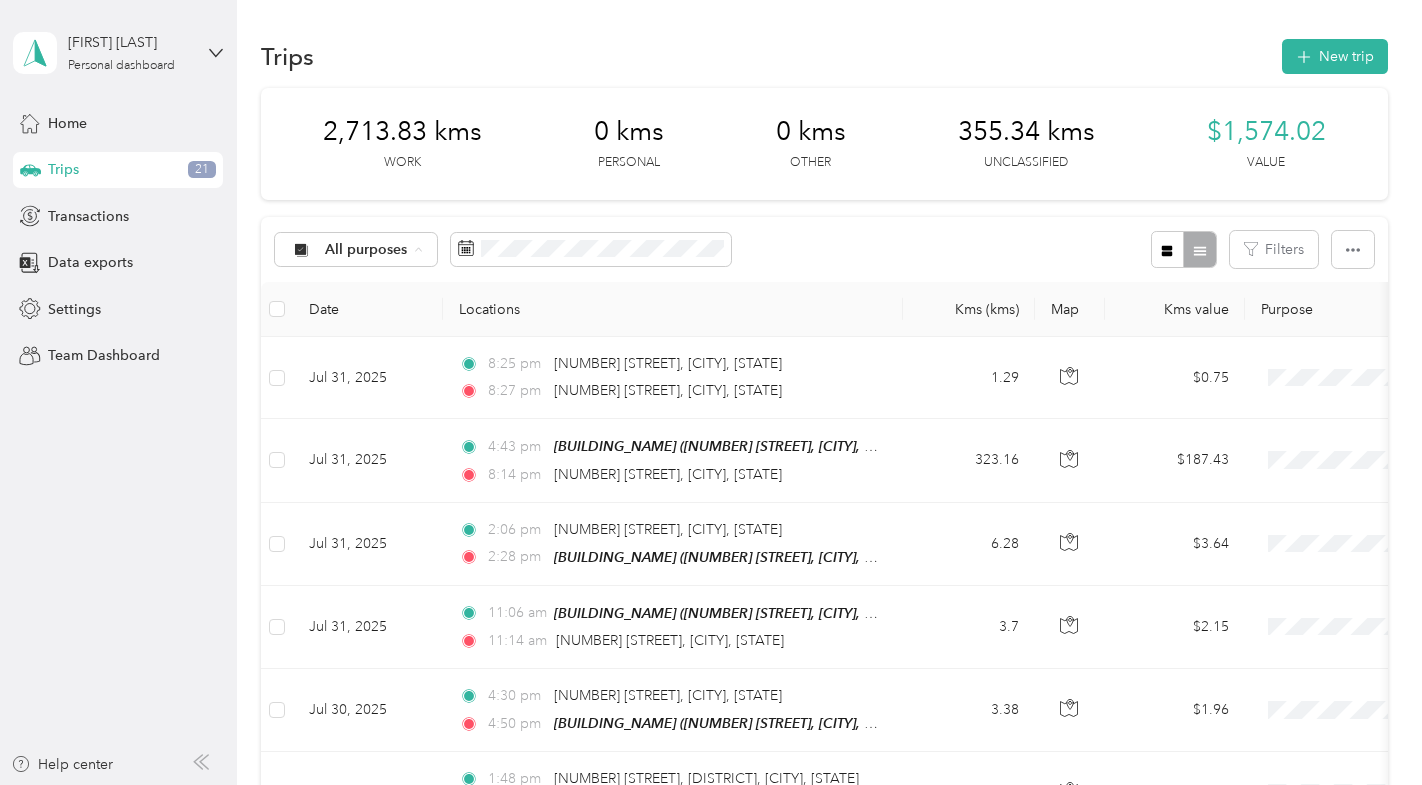 click on "Inattendues" at bounding box center (376, 425) 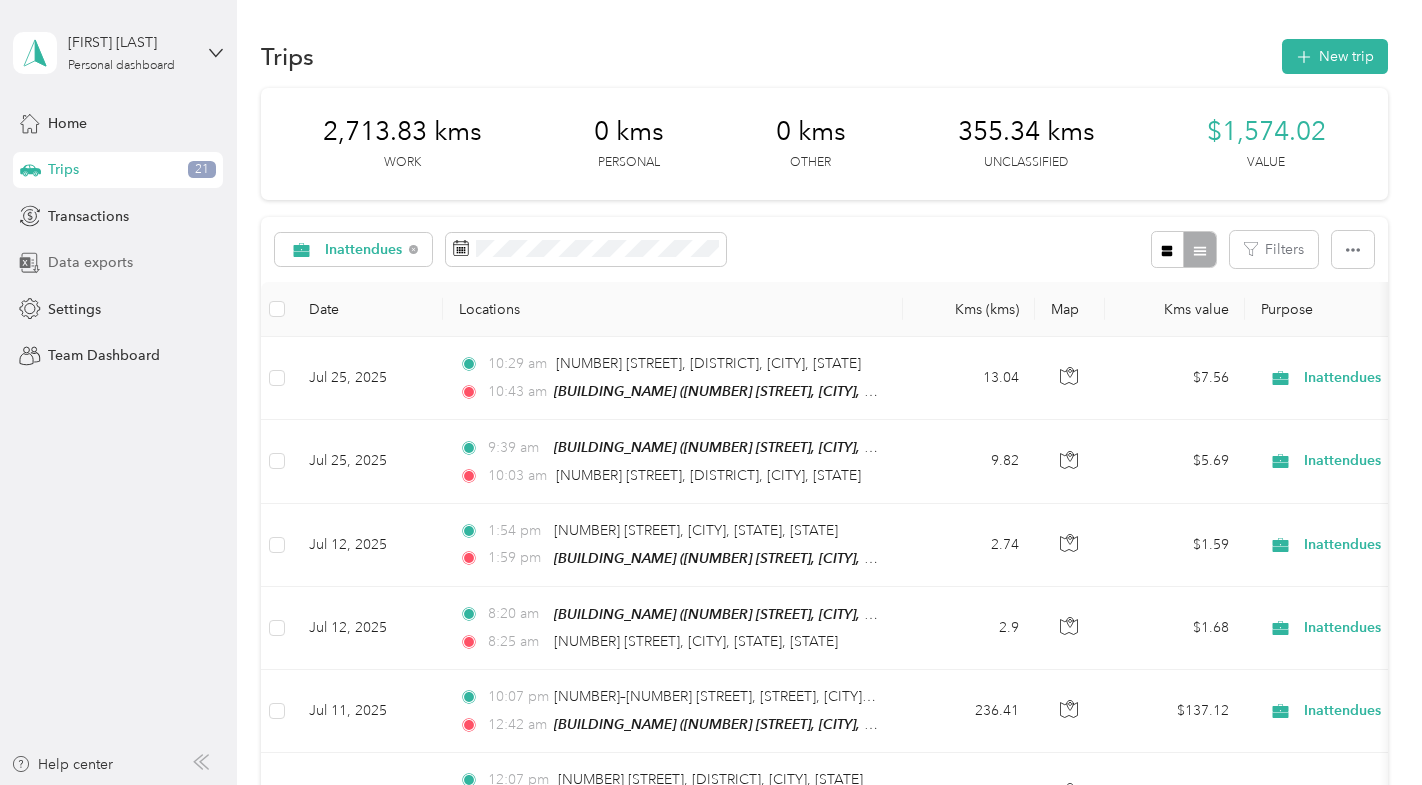 click on "Data exports" at bounding box center (90, 262) 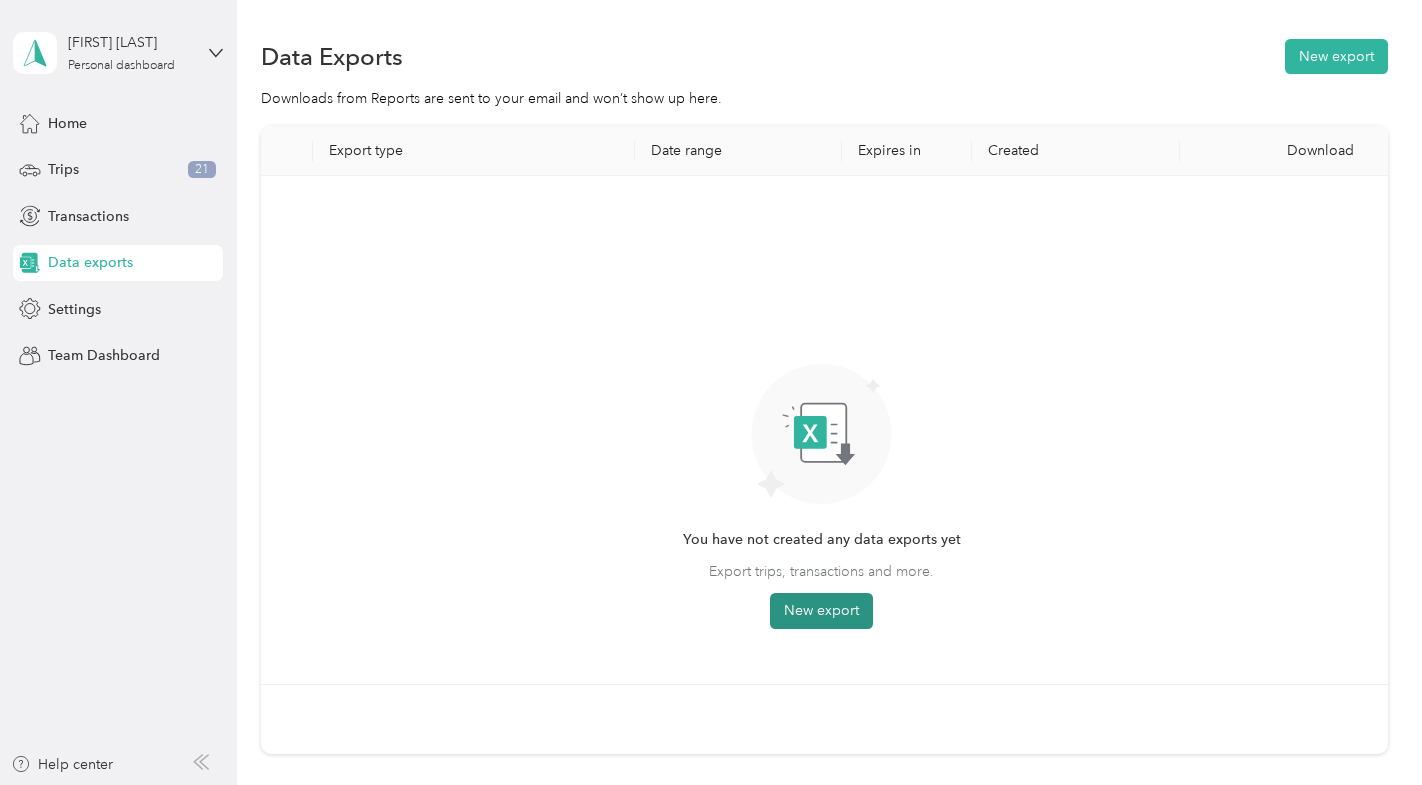 click on "New export" at bounding box center (821, 611) 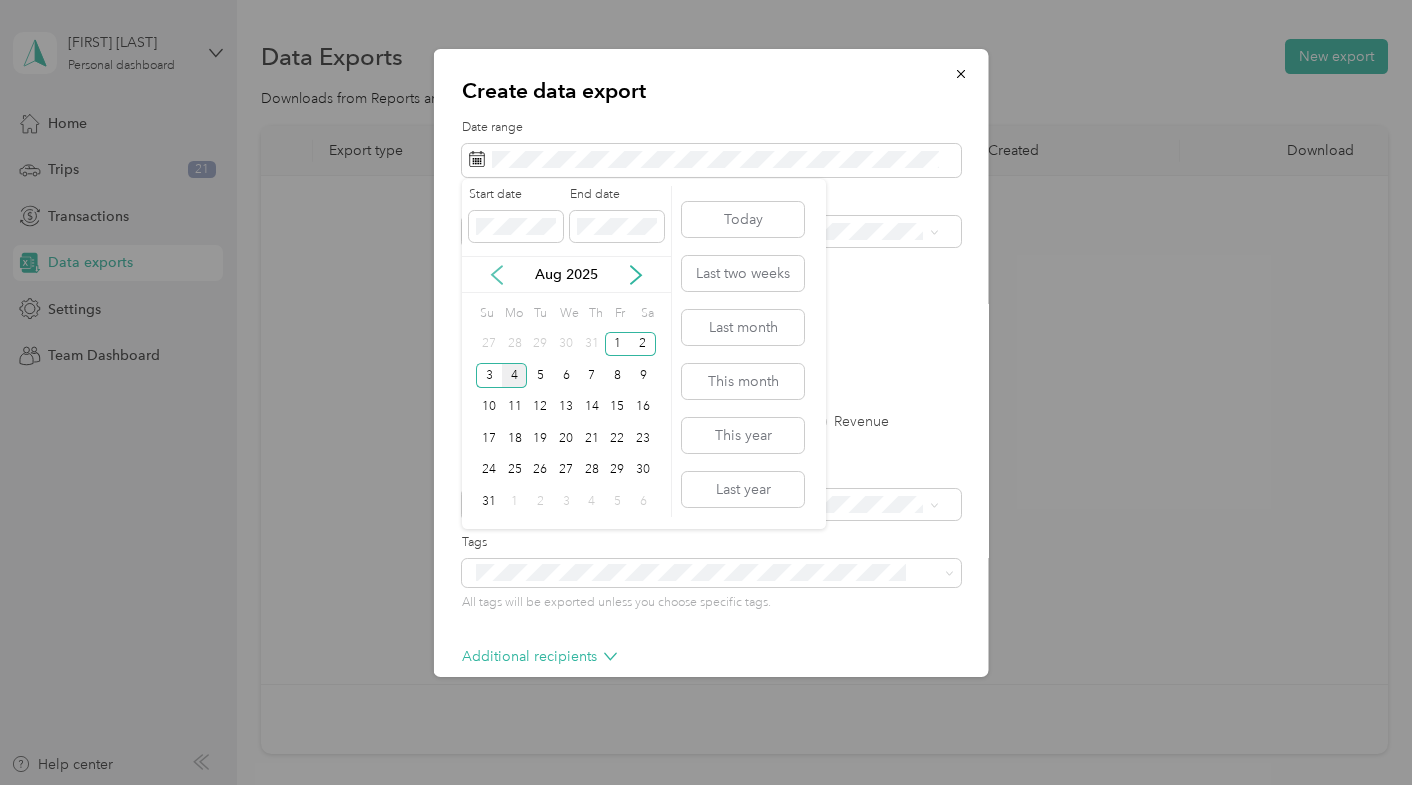 click 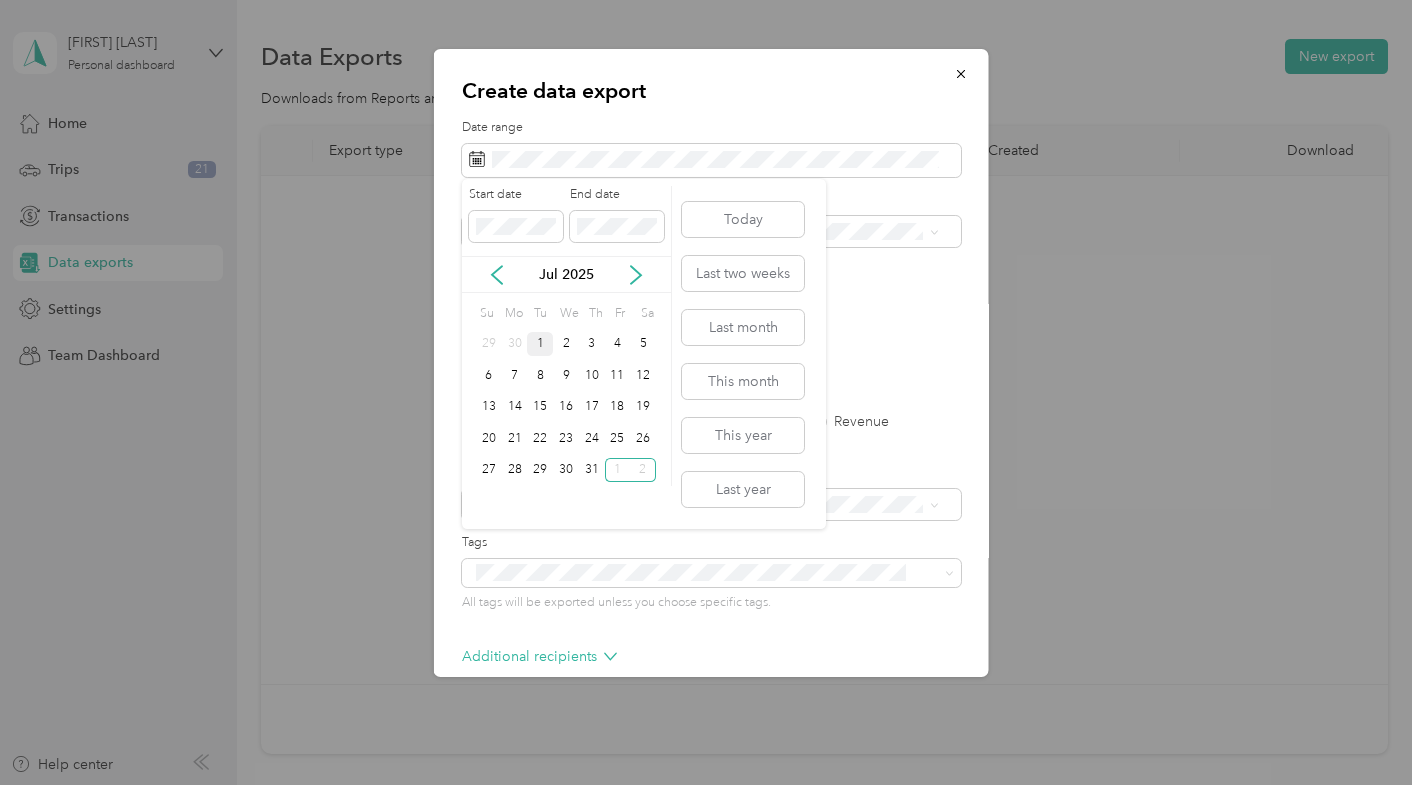 click on "1" at bounding box center (540, 344) 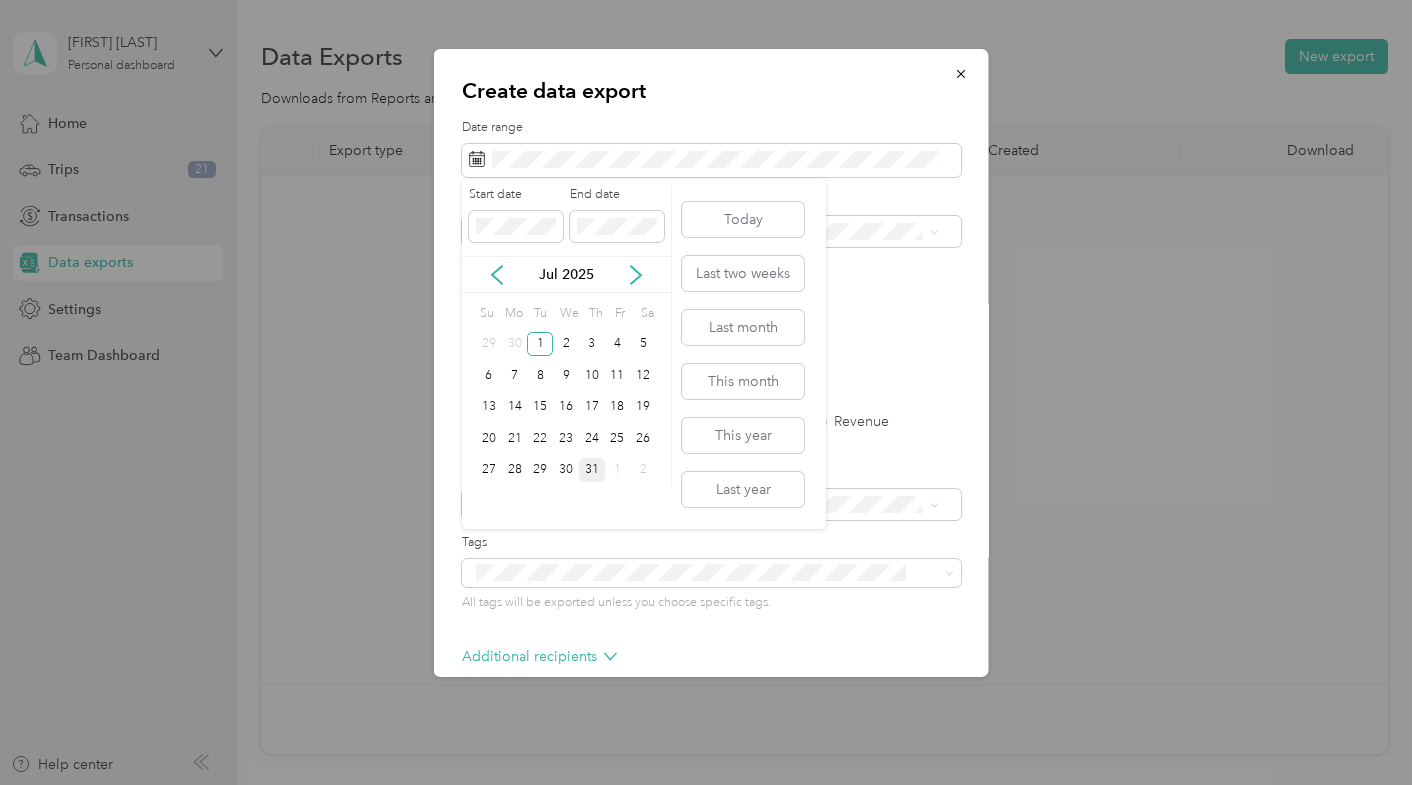 click on "31" at bounding box center (592, 470) 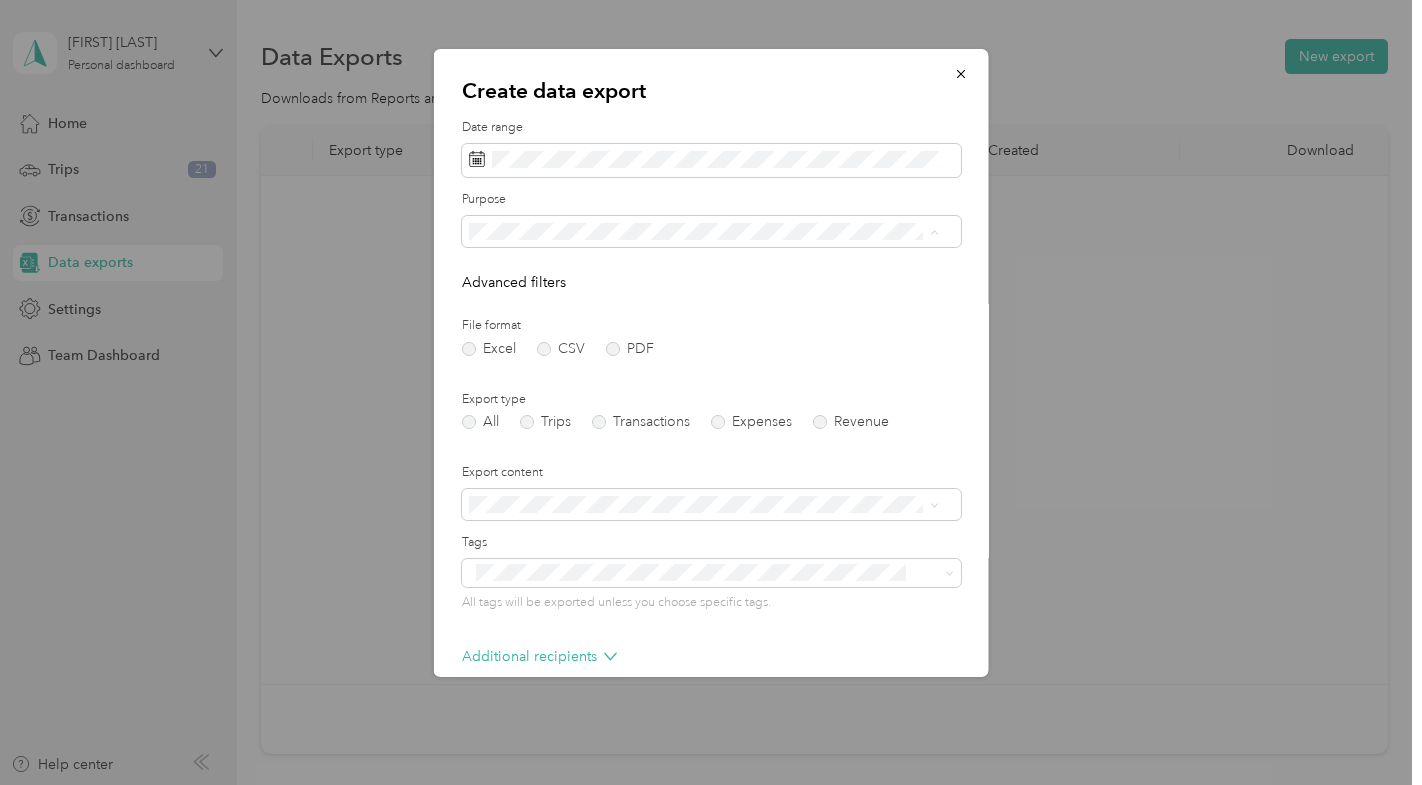 click on "Inattendues" at bounding box center [704, 371] 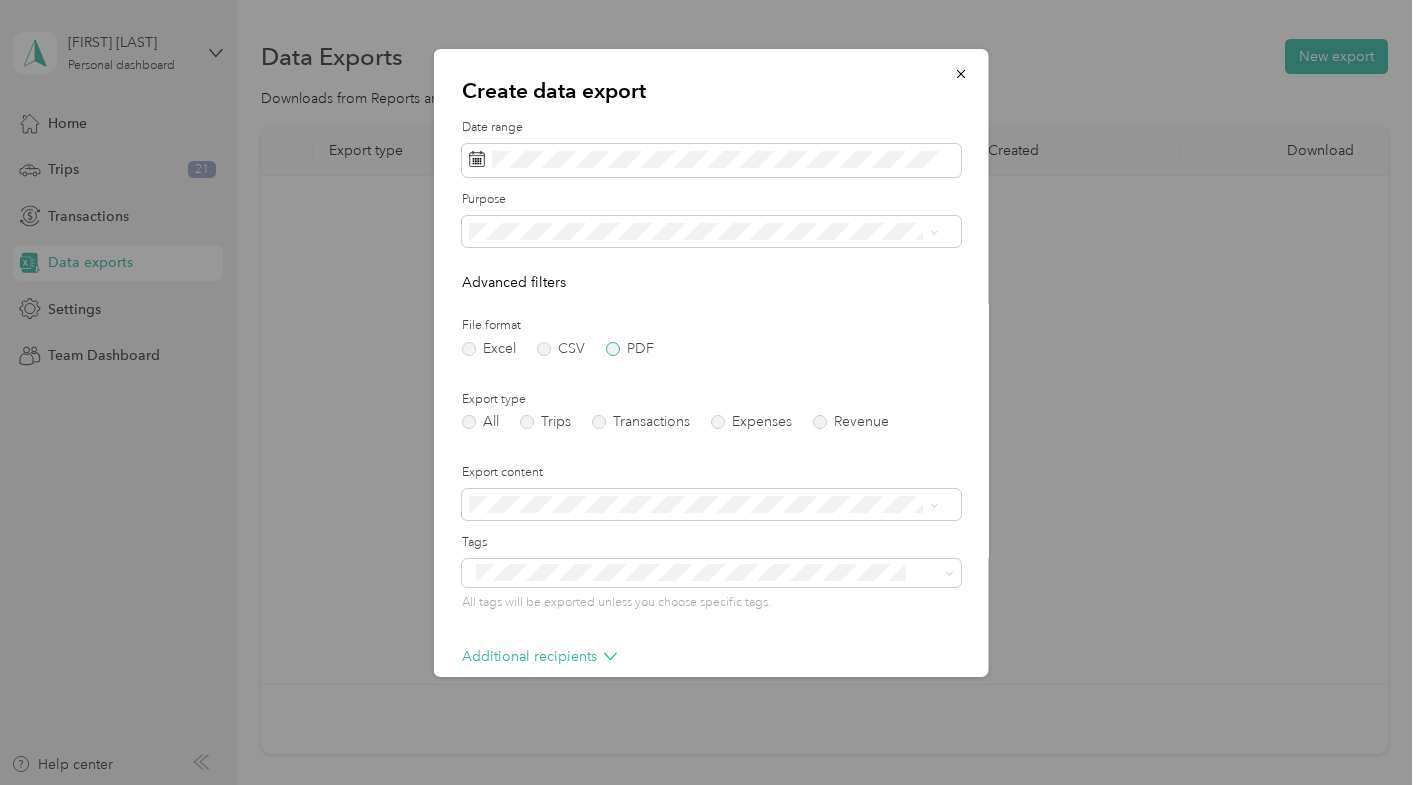 click on "PDF" at bounding box center (630, 349) 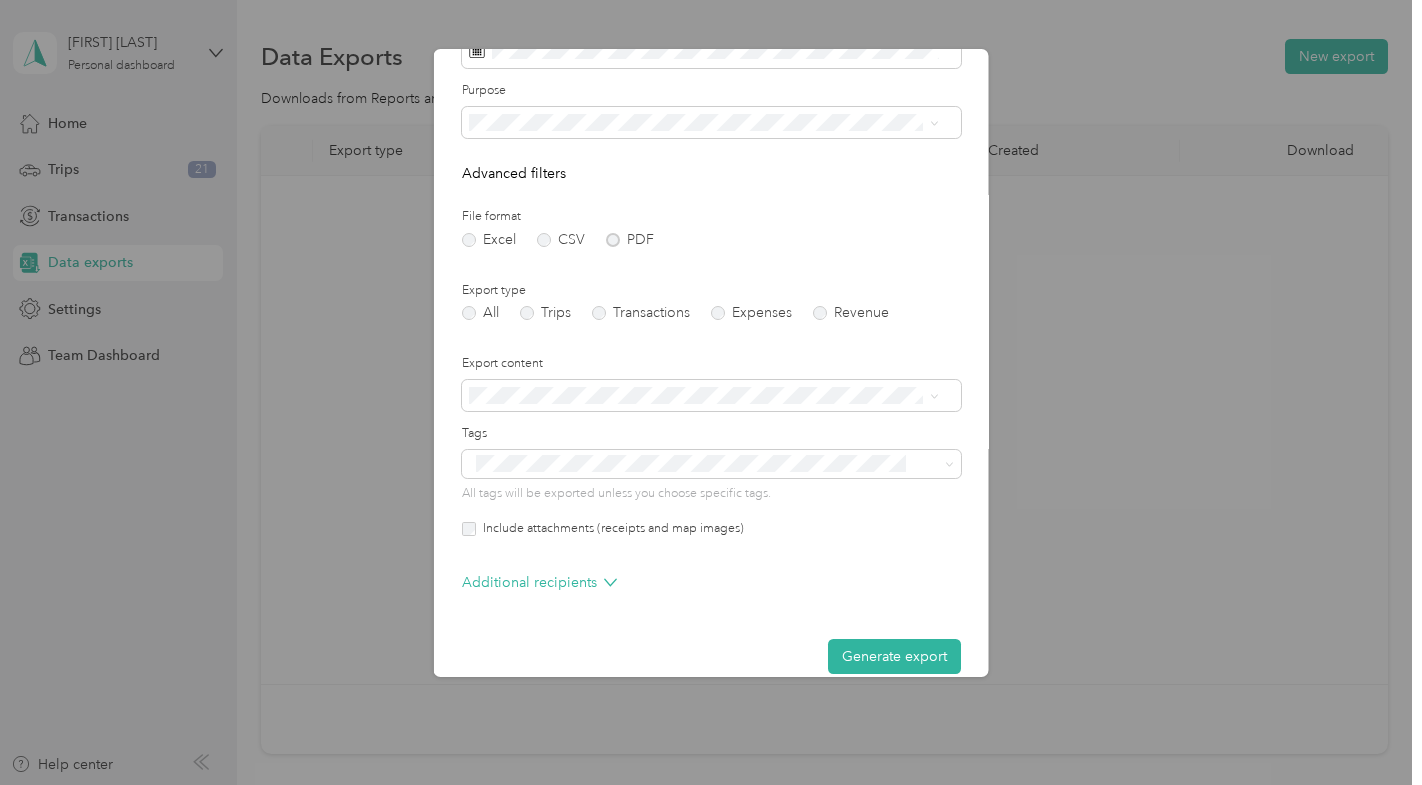 scroll, scrollTop: 134, scrollLeft: 0, axis: vertical 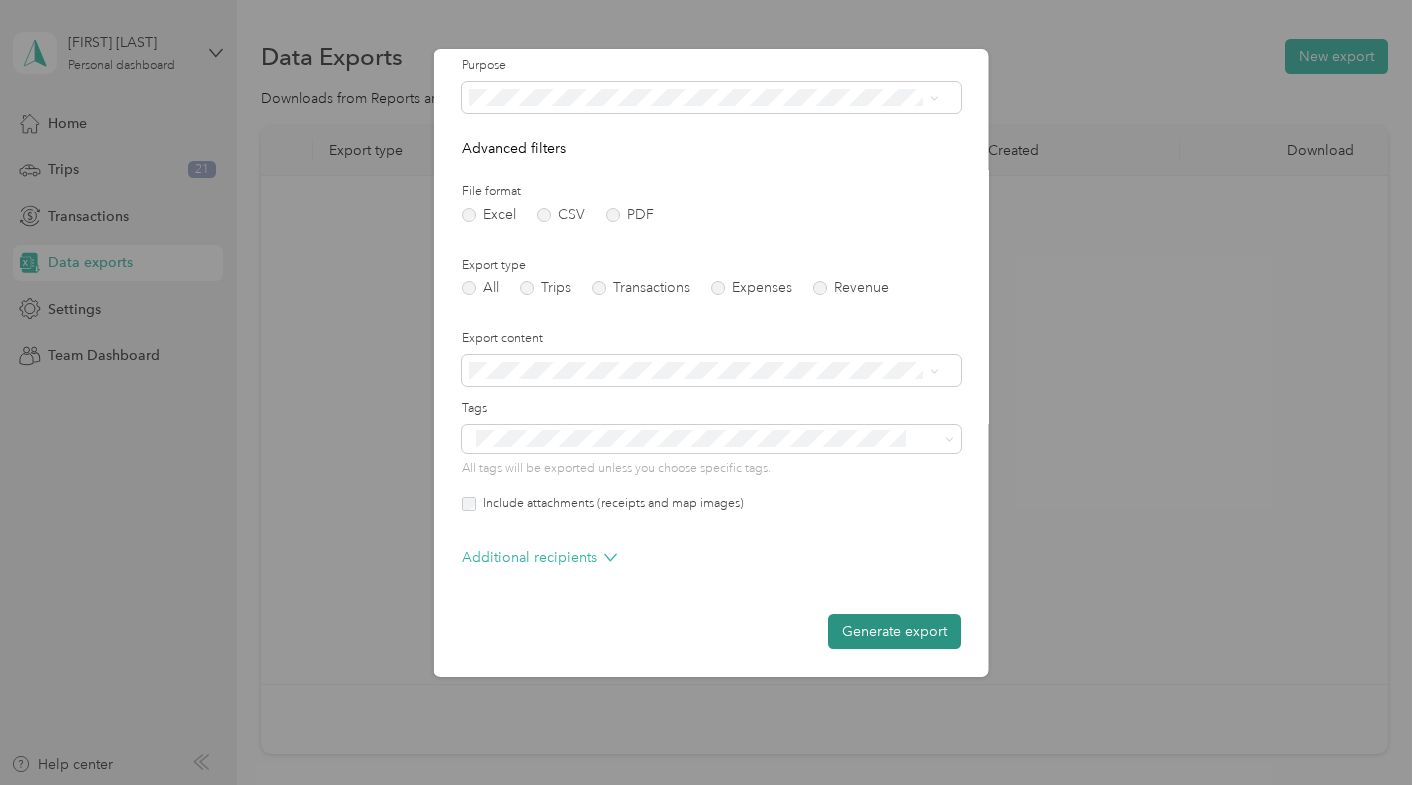 click on "Generate export" at bounding box center (894, 631) 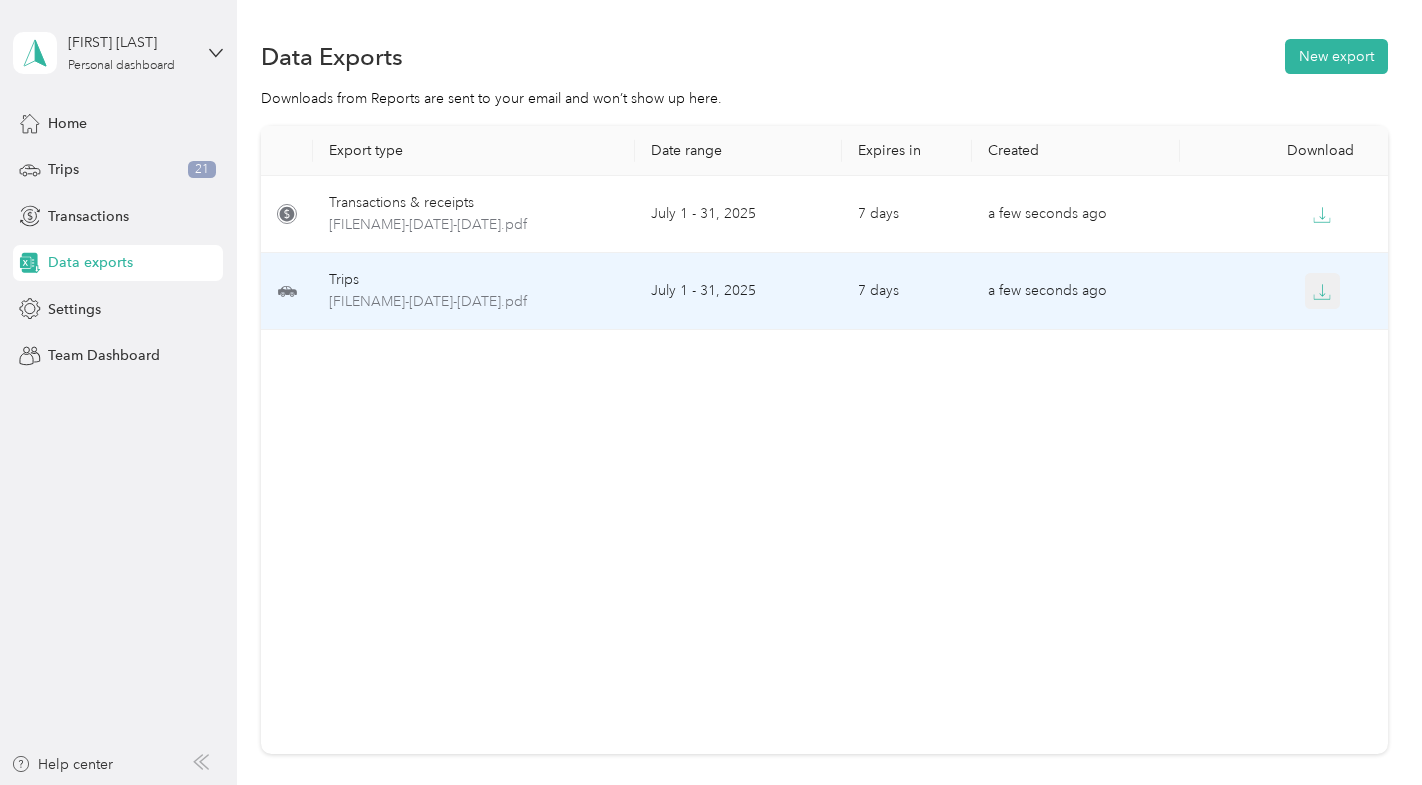 click 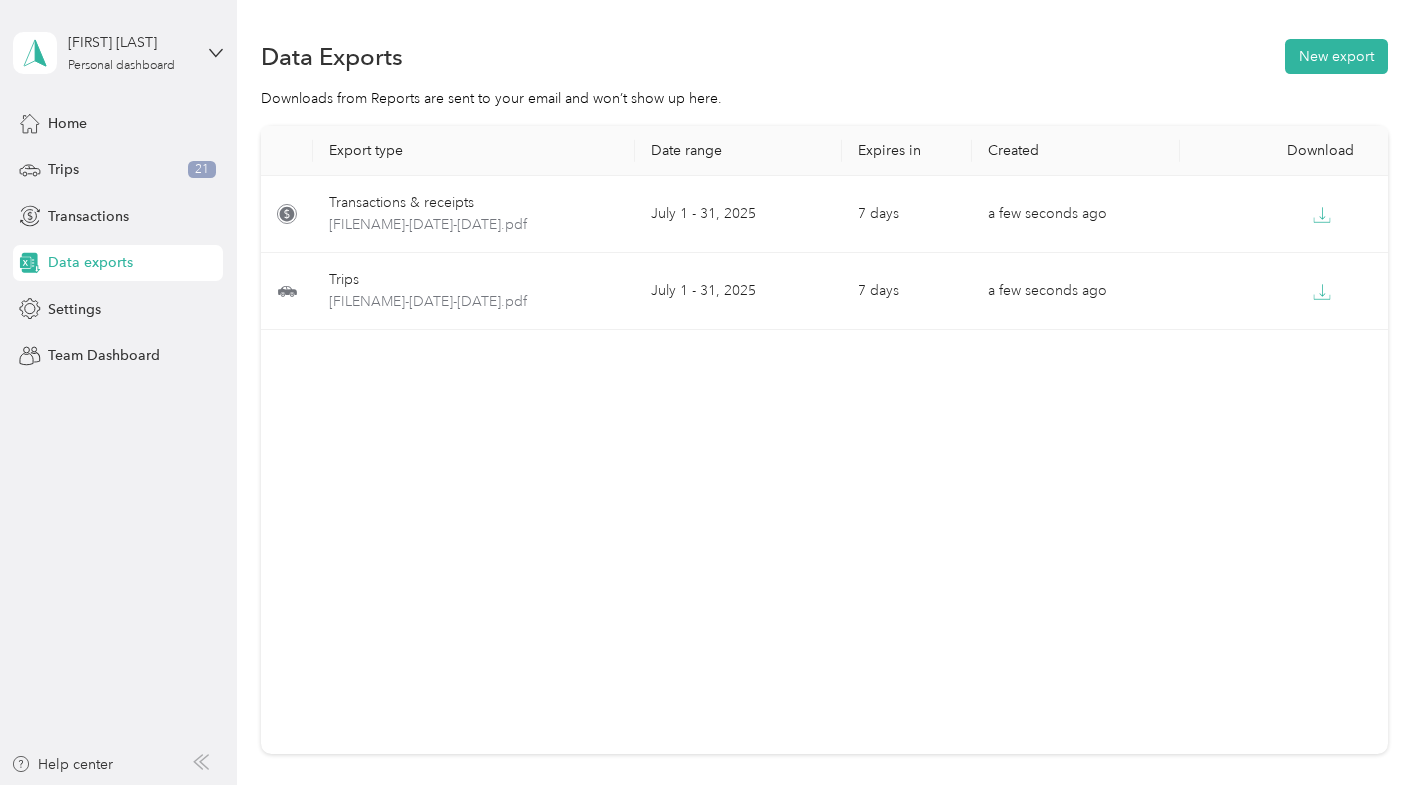 click on "Data exports" at bounding box center (90, 262) 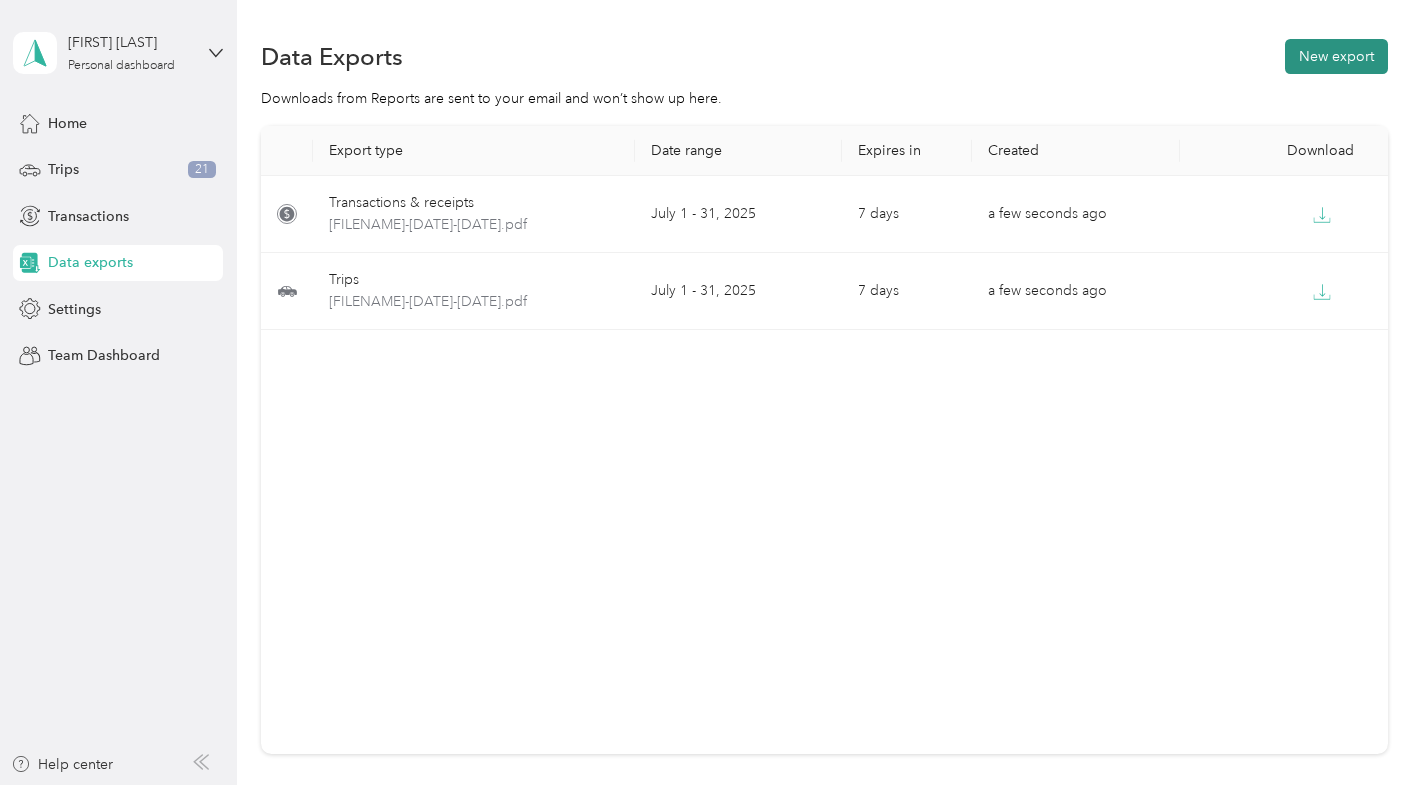 click on "New export" at bounding box center [1336, 56] 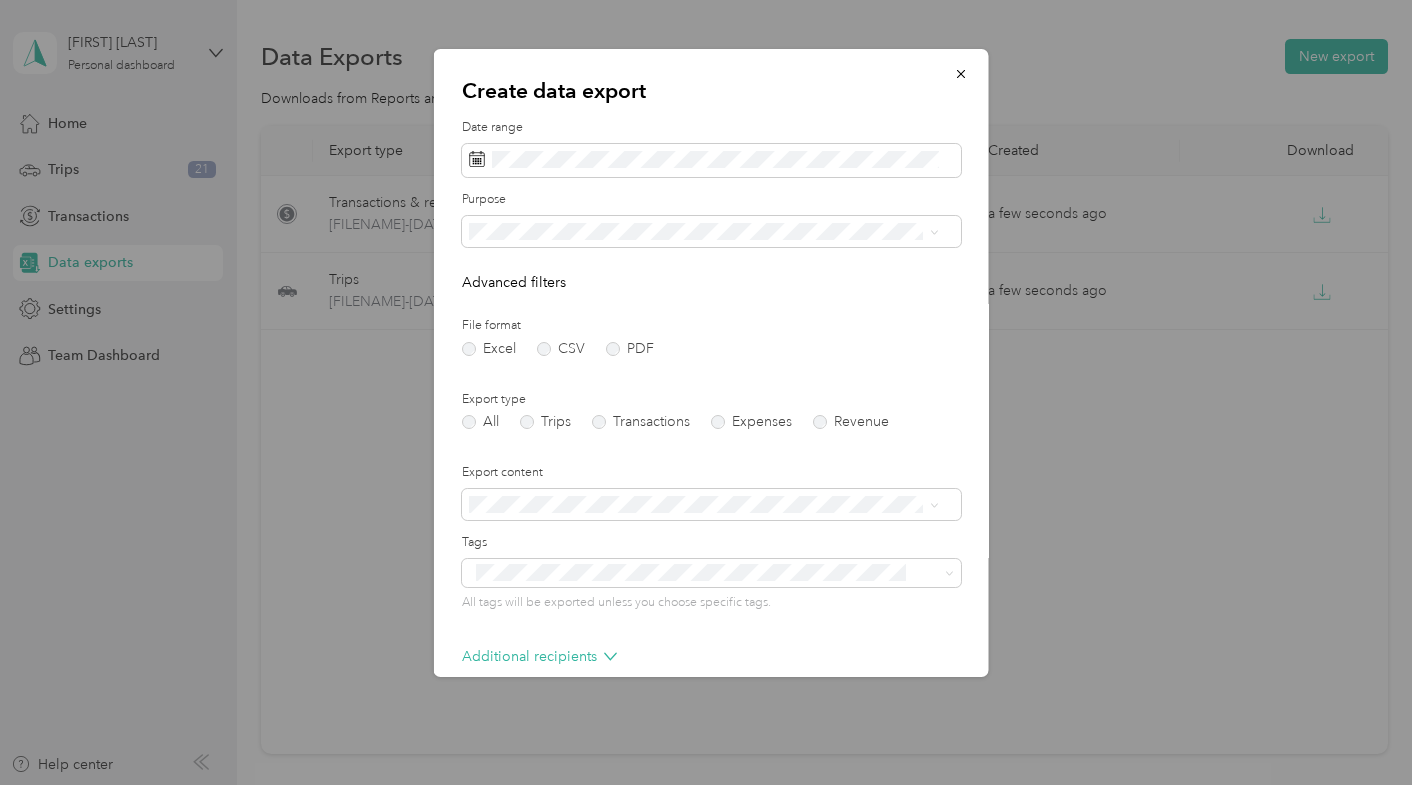click on "All Work Personal Inattendues Shows Éligibles Personnel Other Charity Medical Moving Commute" at bounding box center (704, 388) 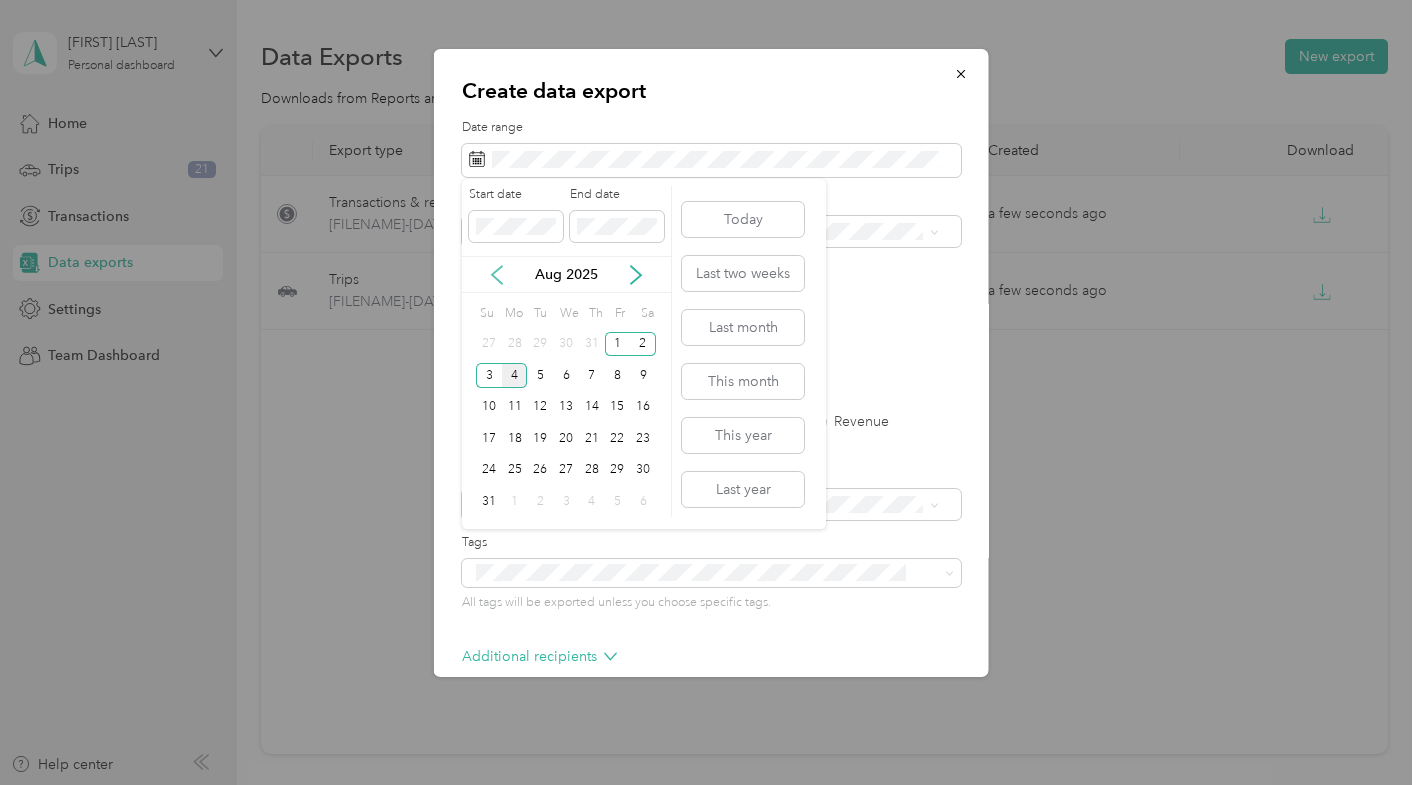 click 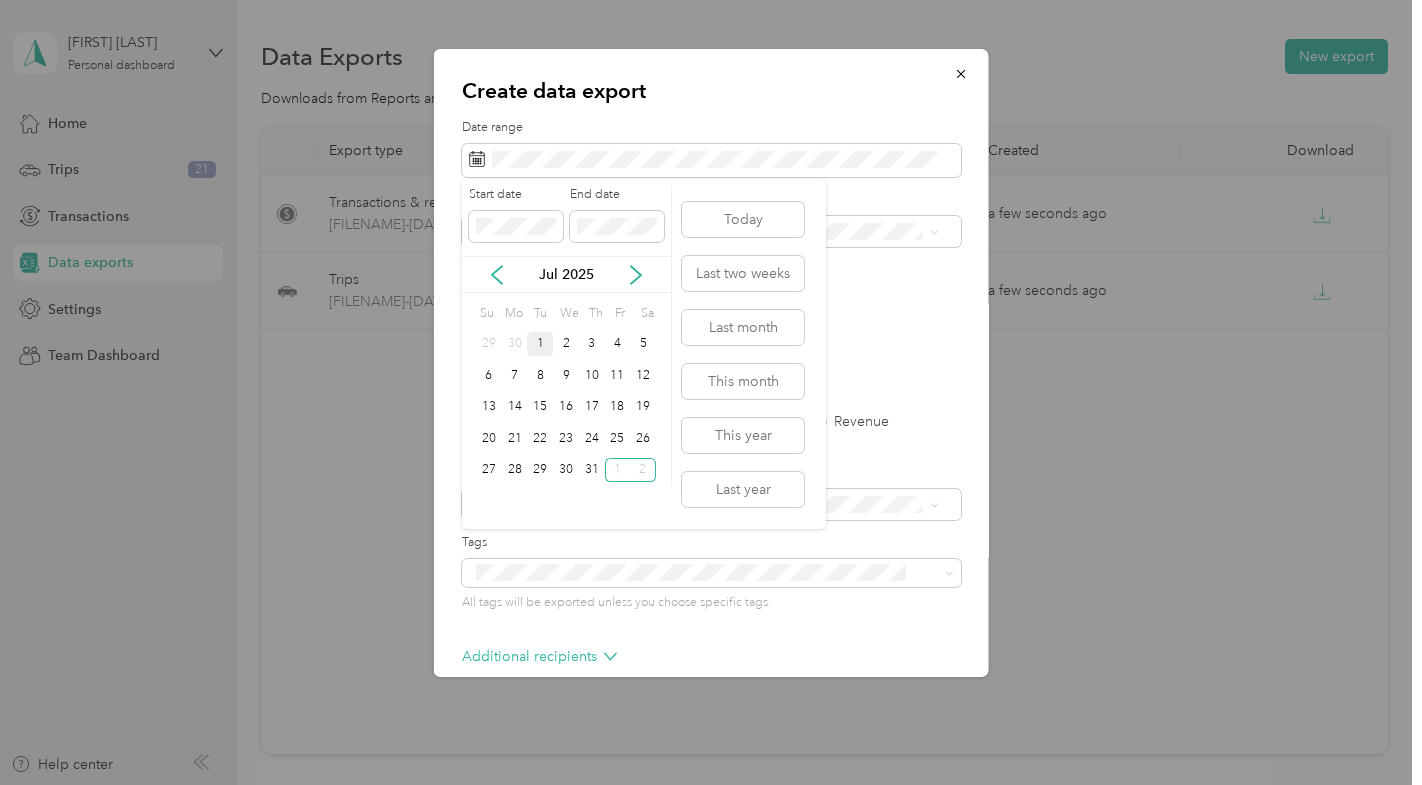 click on "1" at bounding box center (540, 344) 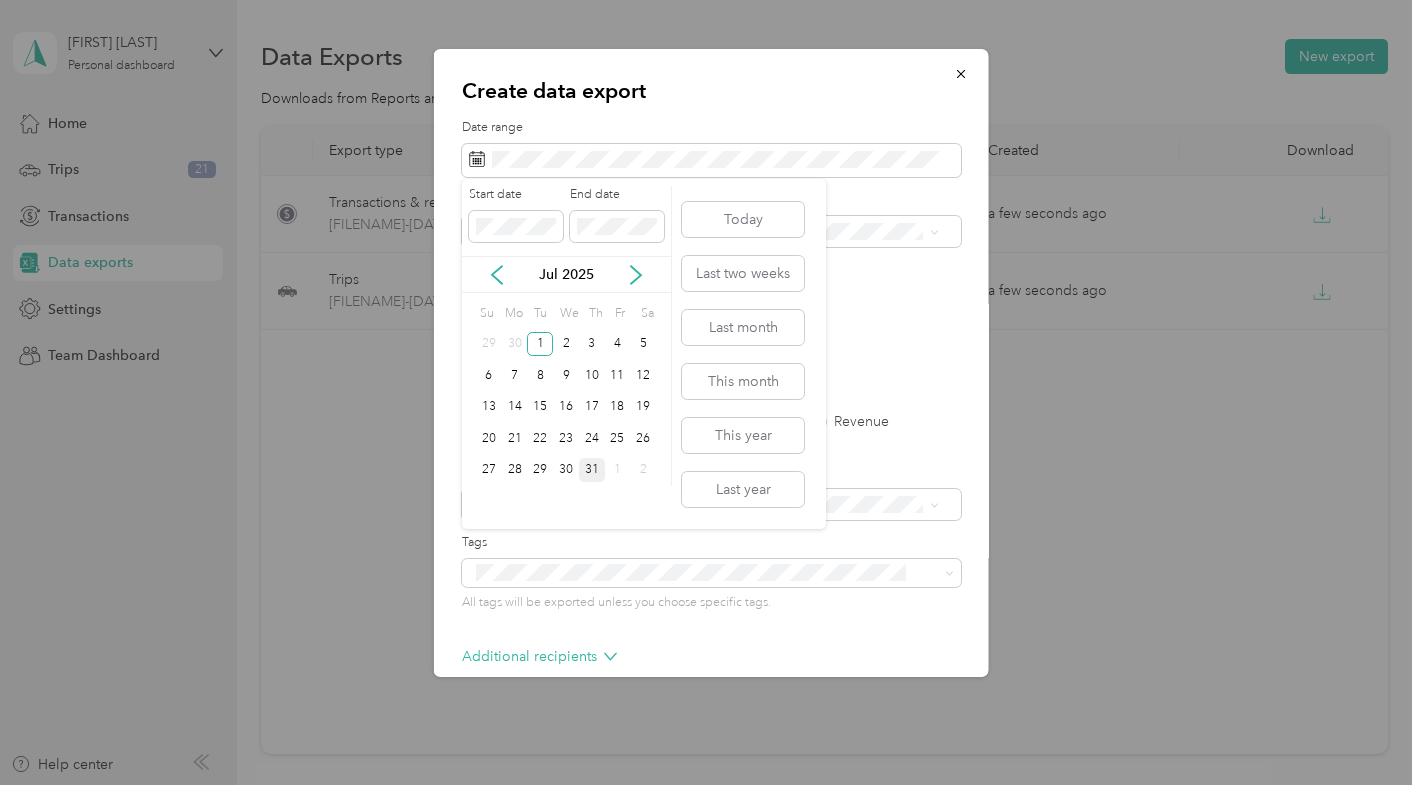 click on "31" at bounding box center (592, 470) 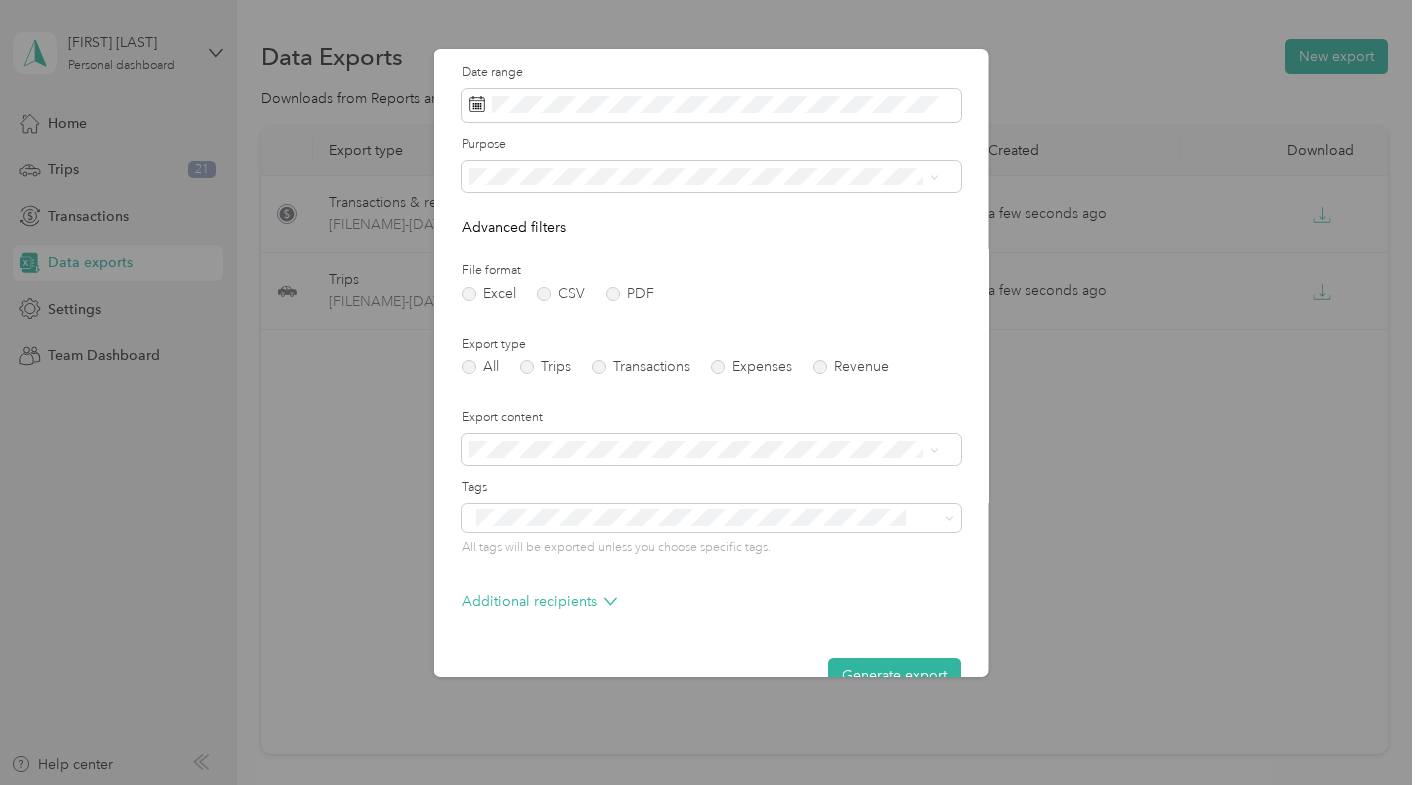 scroll, scrollTop: 99, scrollLeft: 0, axis: vertical 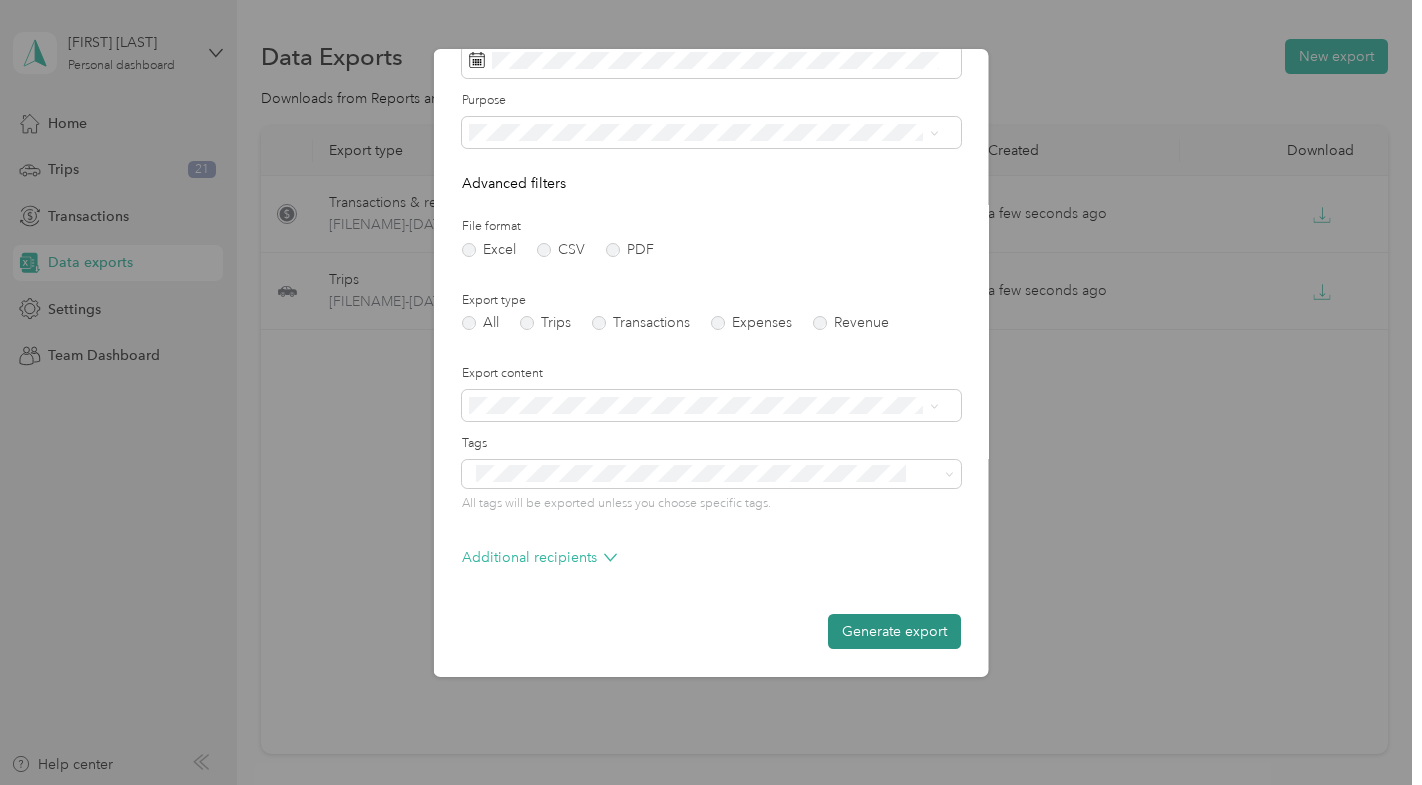 click on "Generate export" at bounding box center [894, 631] 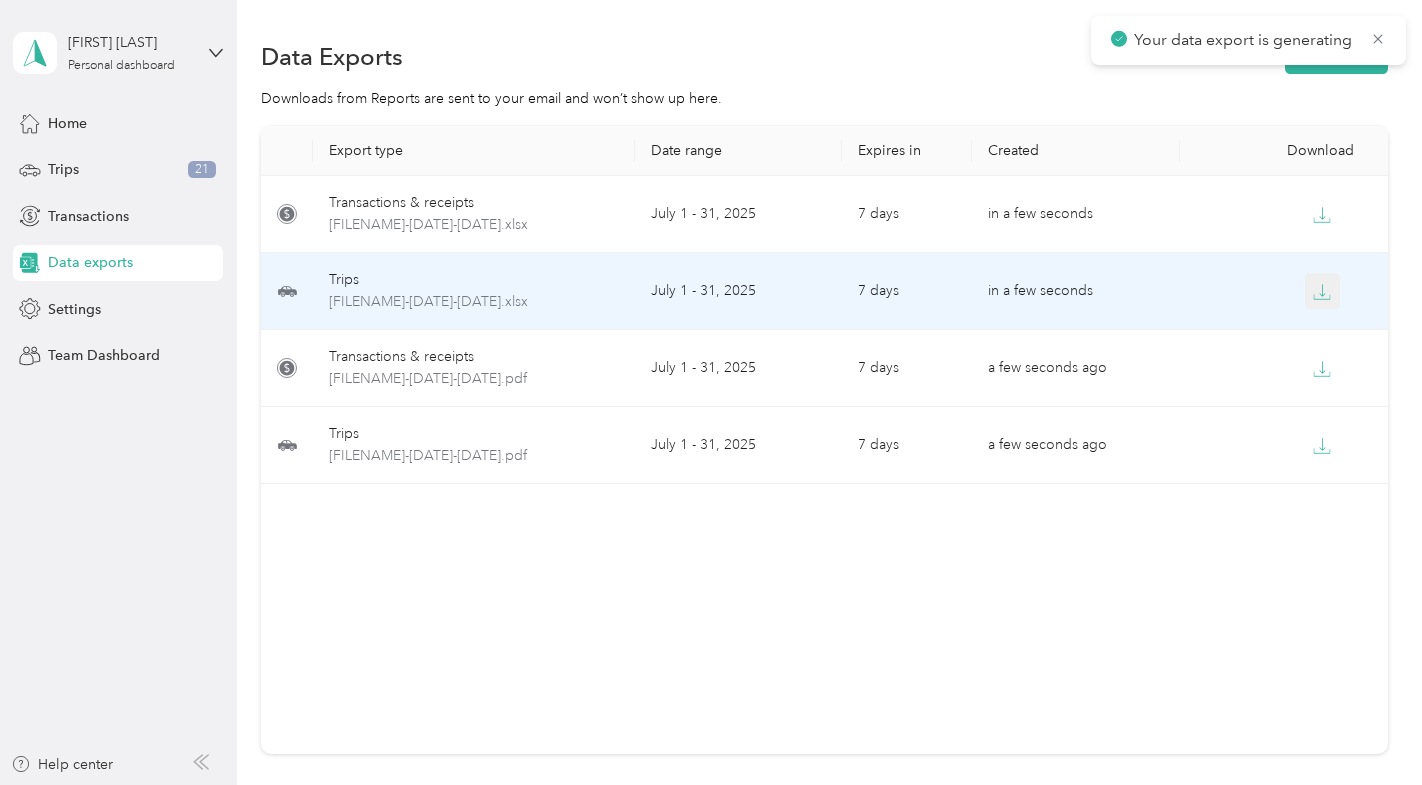 click at bounding box center [1323, 291] 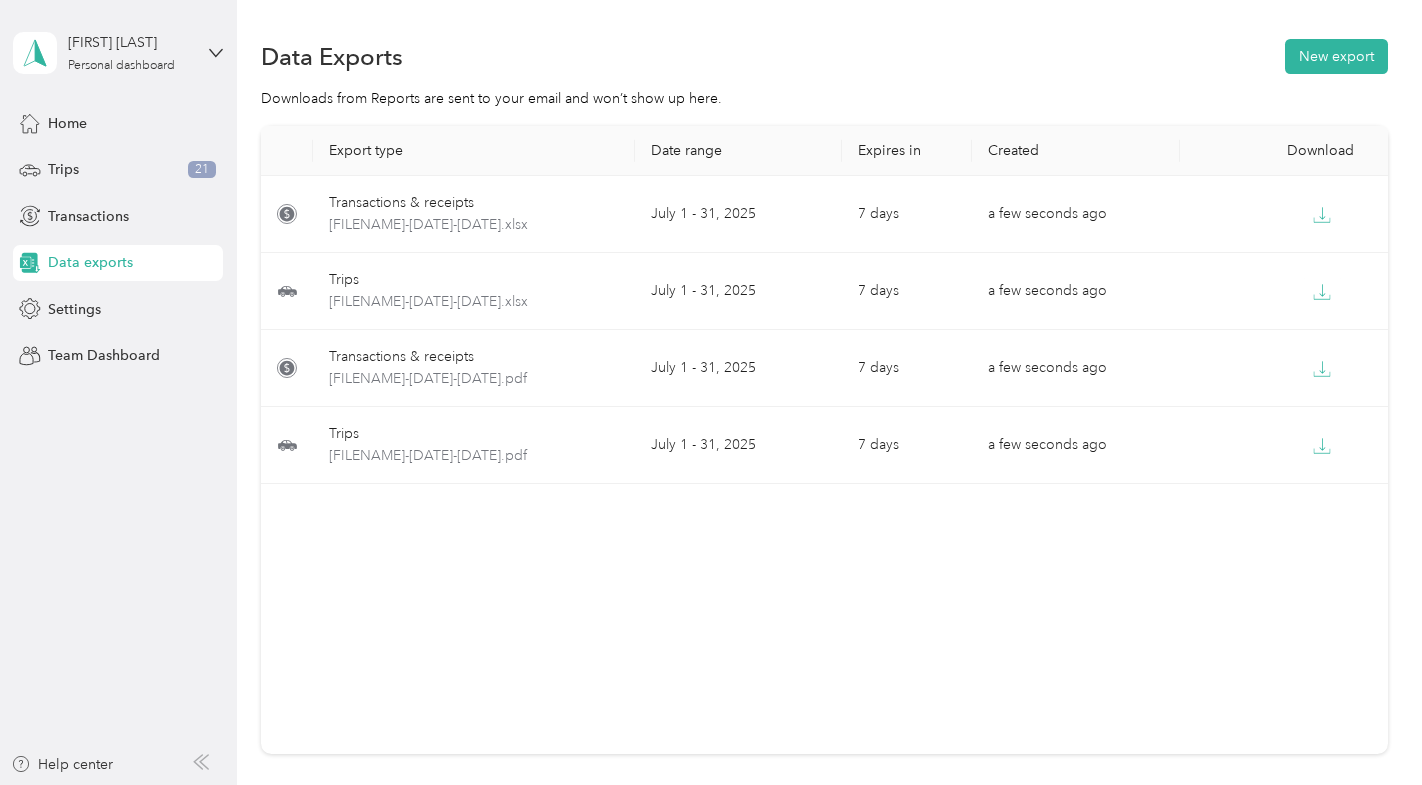 click on "Data Exports New export" at bounding box center (824, 56) 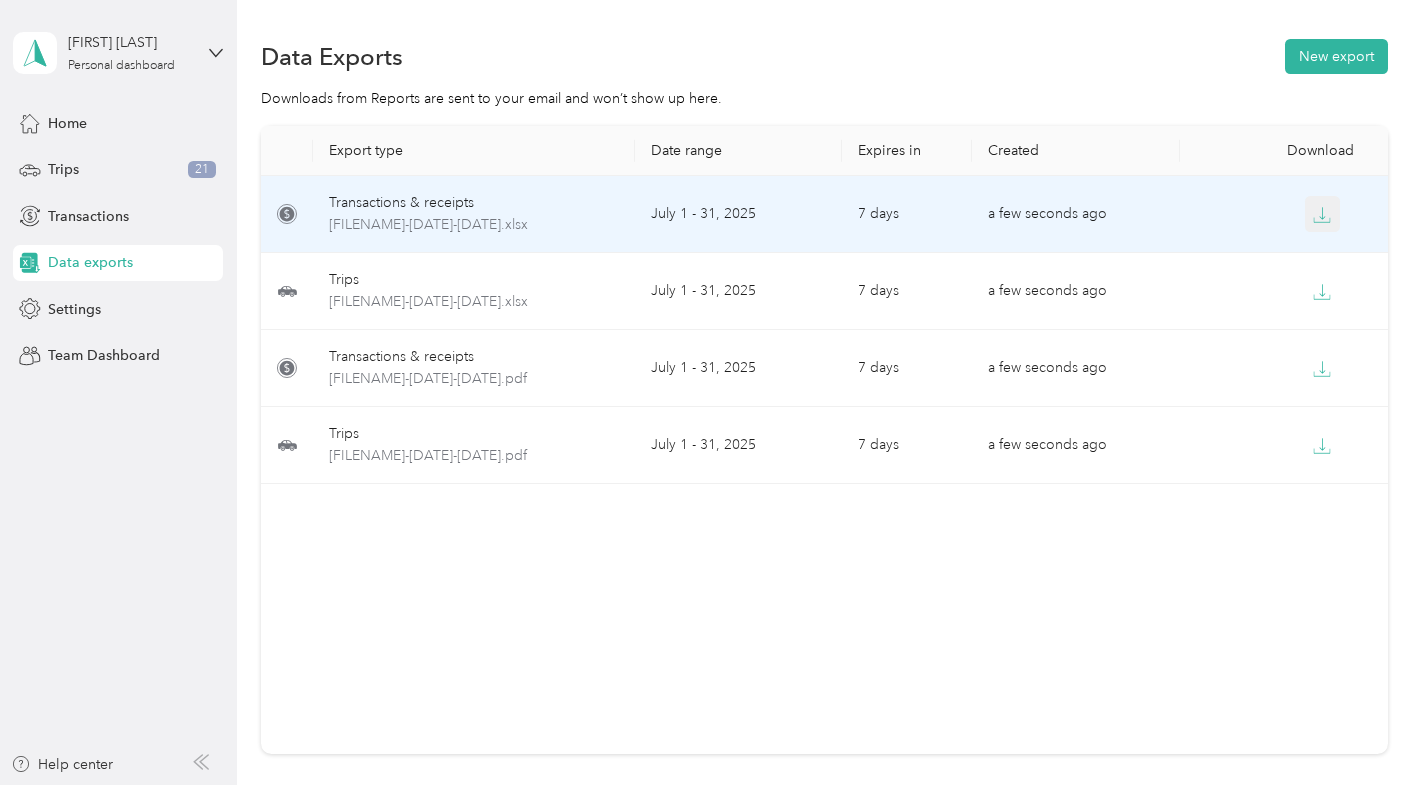 click at bounding box center [1323, 214] 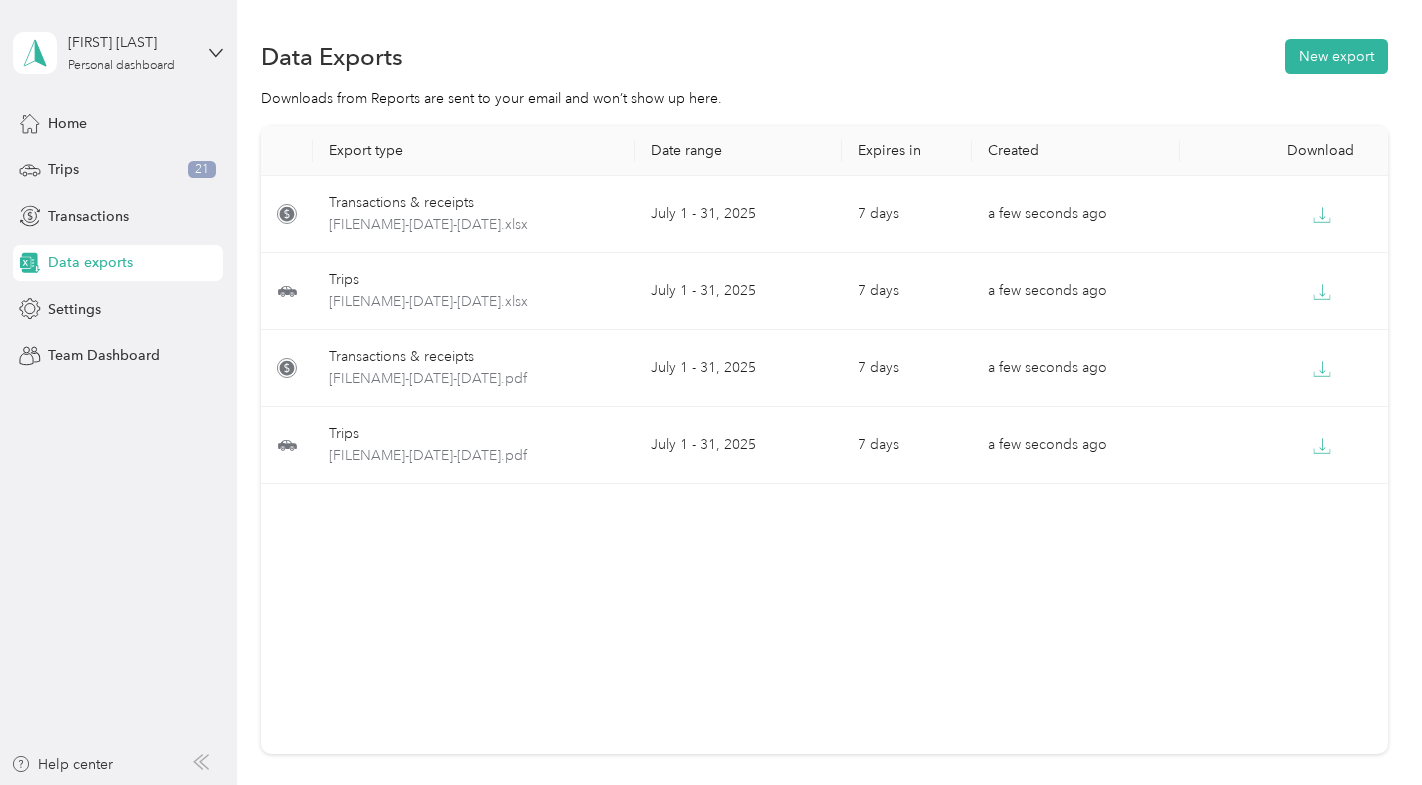 click on "Export type Date range Expires in Created Download             Transactions & receipts [FILENAME]-[DATE]-[DATE].xlsx [DATE] - [DATE], [YEAR] [DAYS] a few seconds ago Trips [FILENAME]-[DATE]-[DATE].xlsx [DATE] - [DATE], [YEAR] [DAYS] a few seconds ago Transactions & receipts [FILENAME]-[DATE]-[DATE].pdf [DATE] - [DATE], [YEAR] [DAYS] a few seconds ago Trips [FILENAME]-[DATE]-[DATE].pdf [DATE] - [DATE], [YEAR] [DAYS] a few seconds ago" at bounding box center (824, 440) 